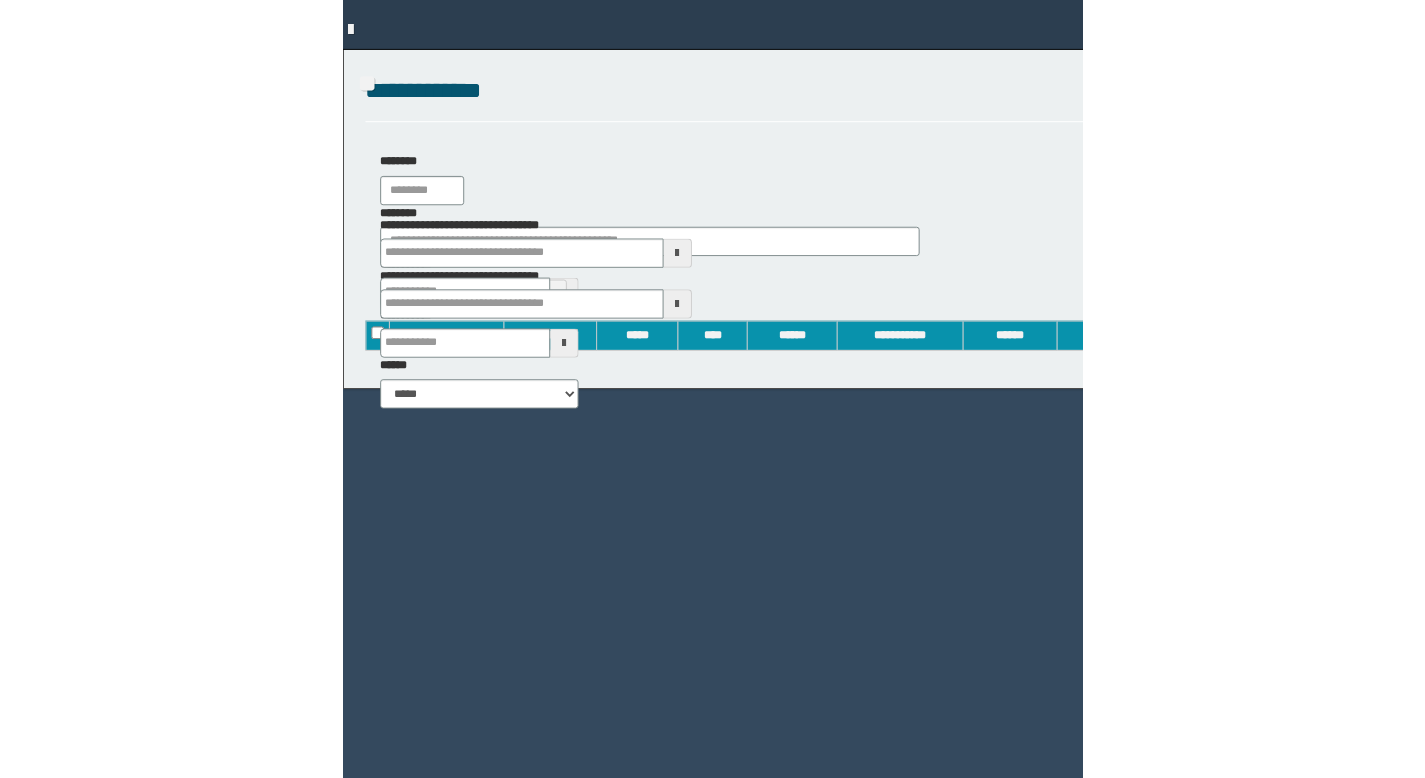 scroll, scrollTop: 0, scrollLeft: 0, axis: both 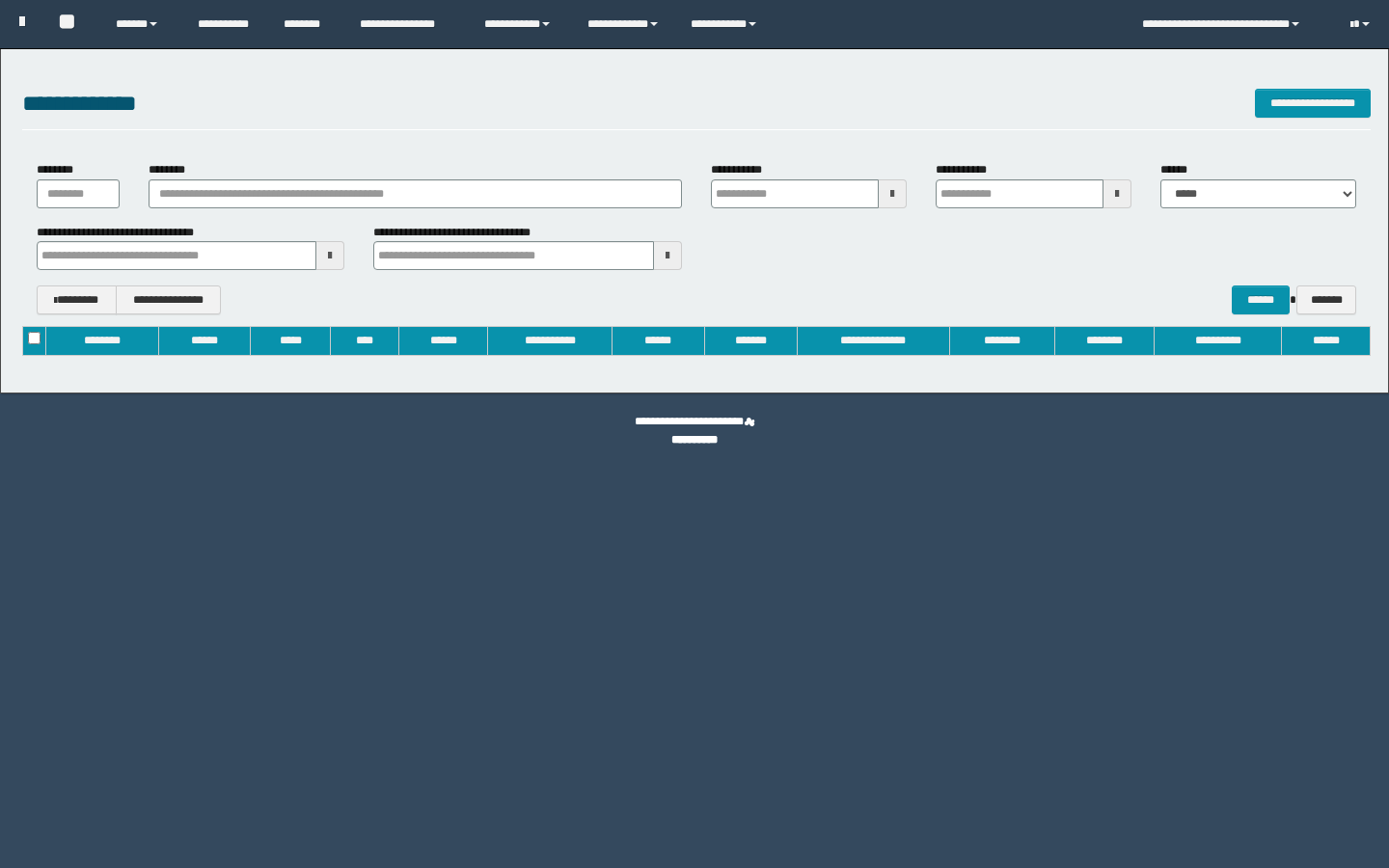 type on "**********" 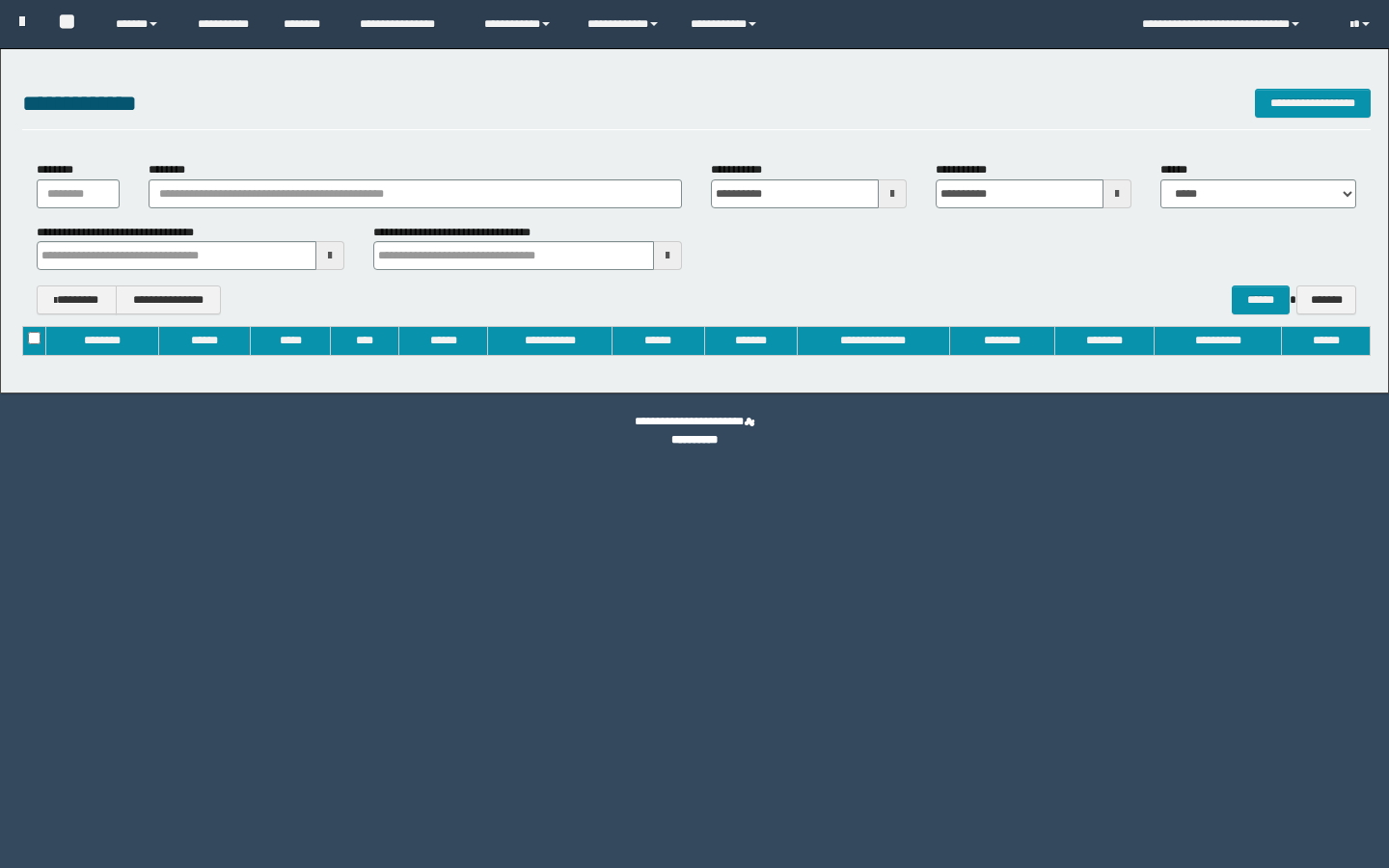 type 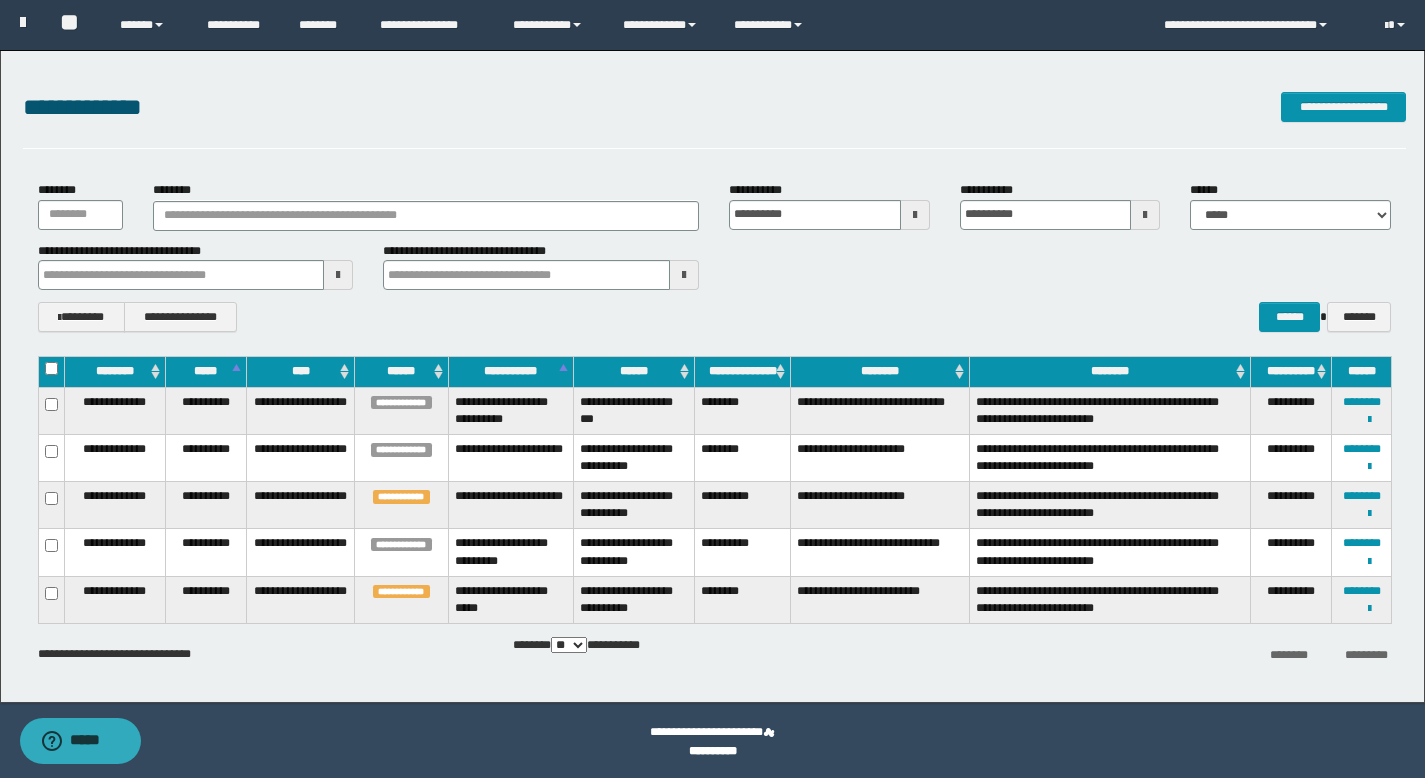 scroll, scrollTop: 0, scrollLeft: 0, axis: both 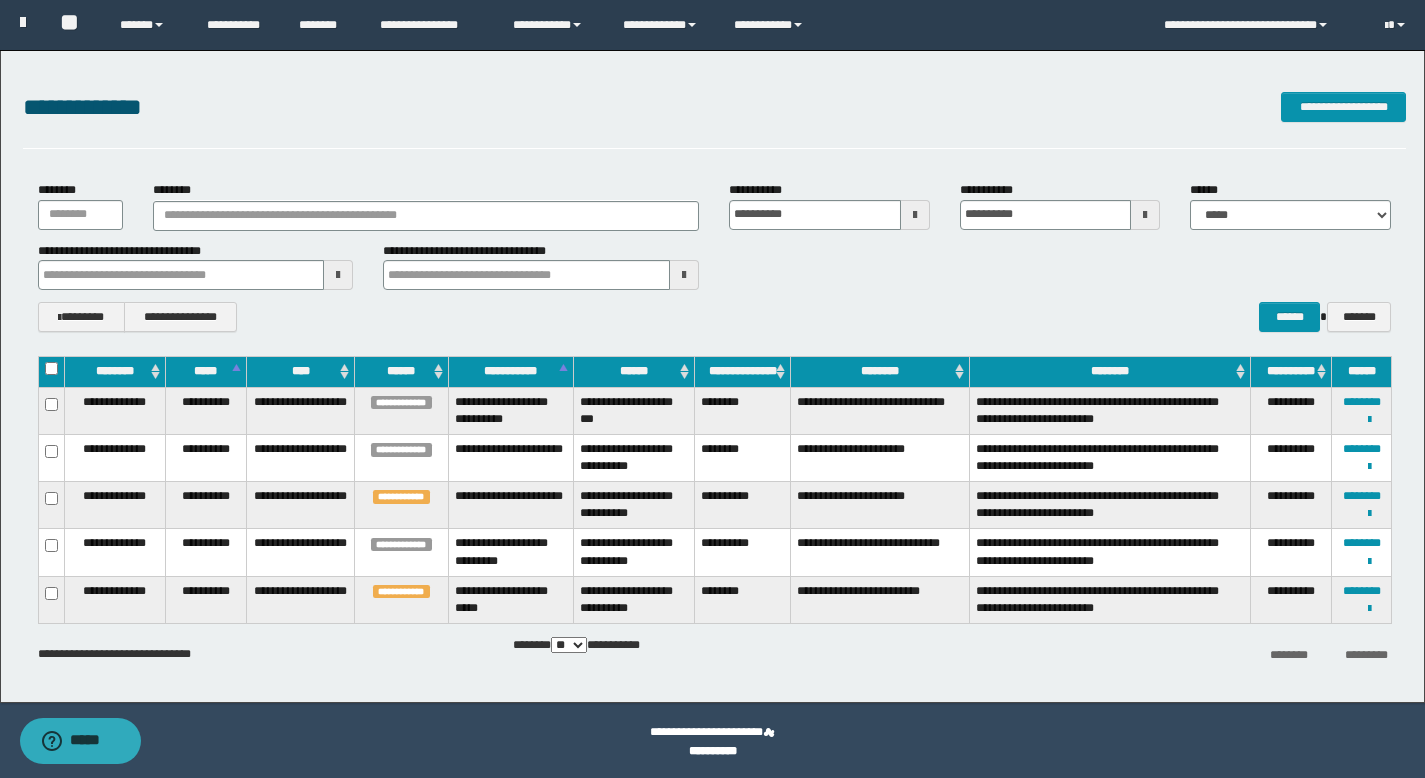 type 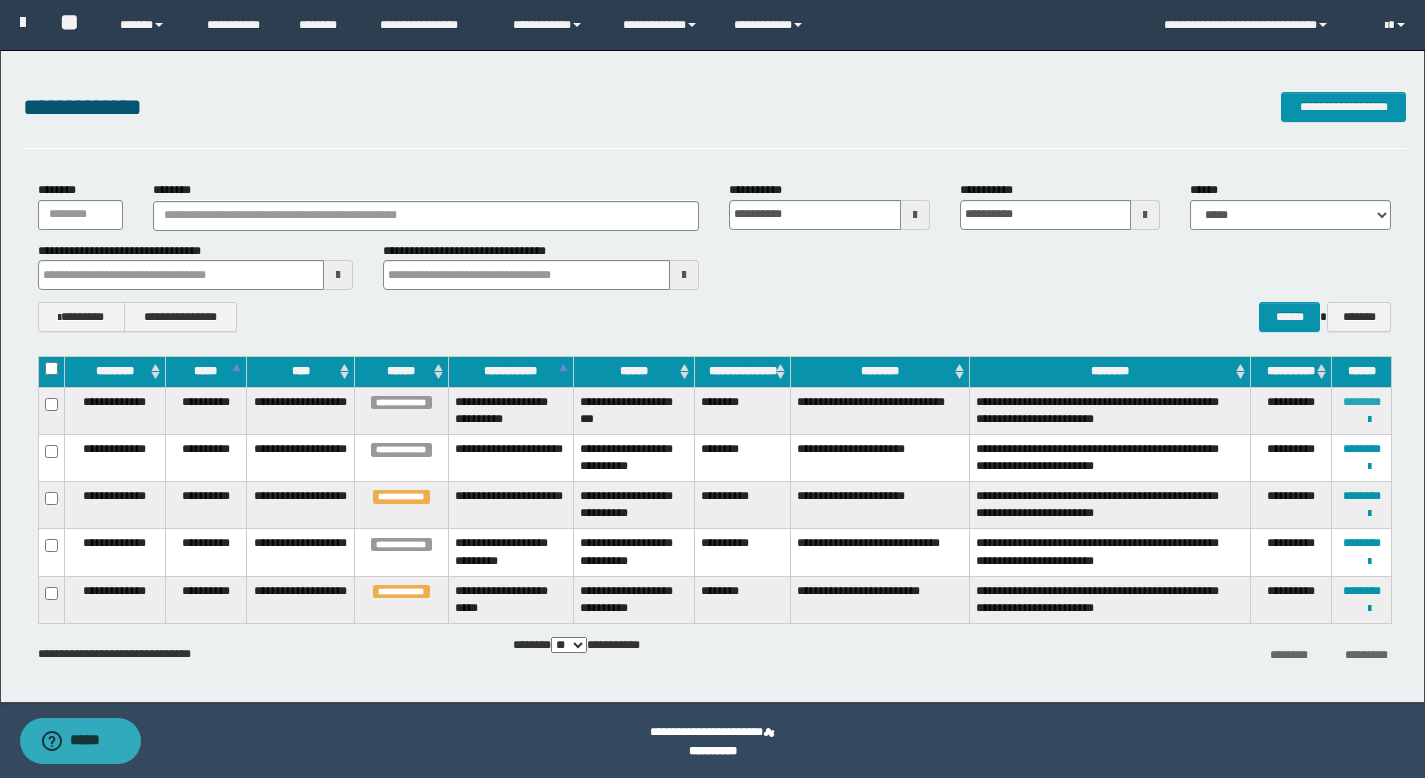 click on "********" at bounding box center (1362, 402) 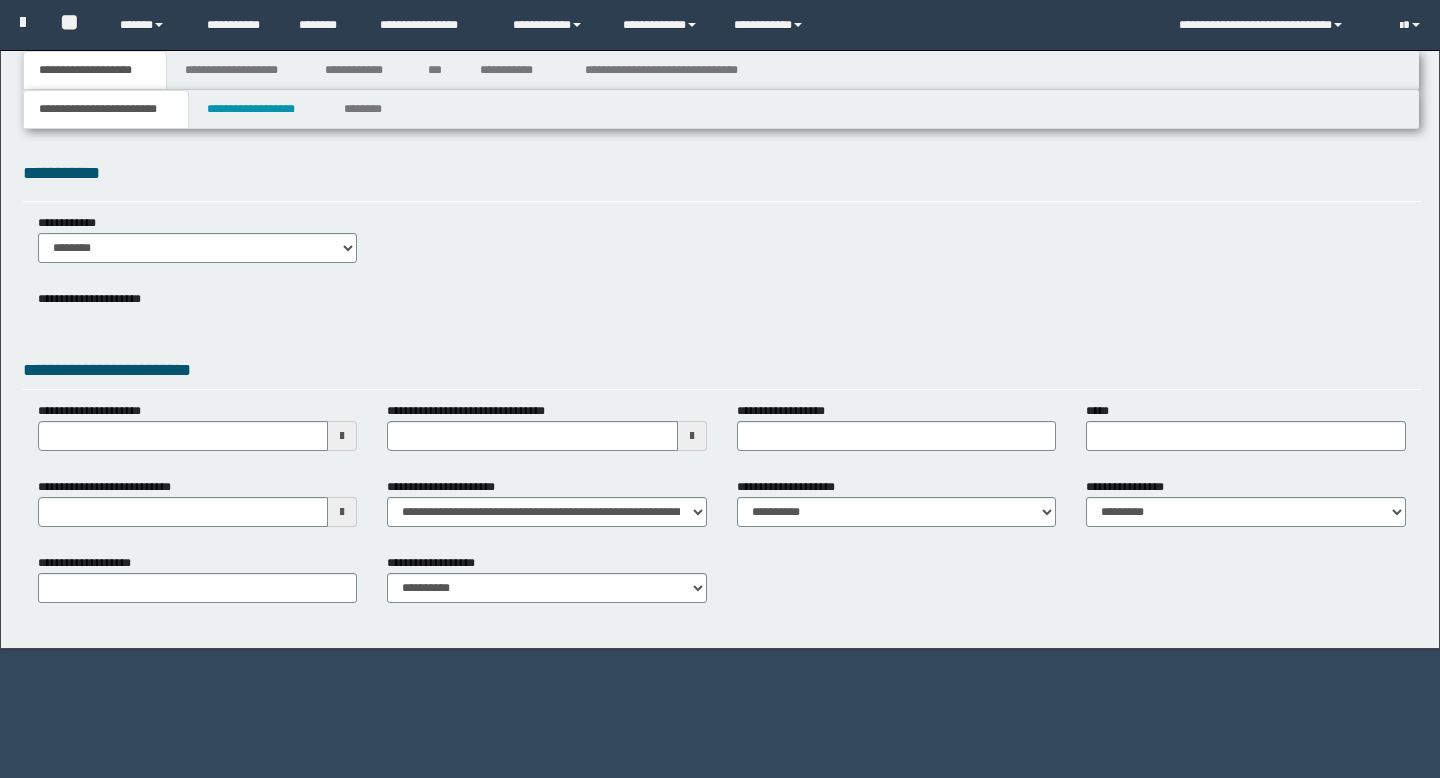 scroll, scrollTop: 0, scrollLeft: 0, axis: both 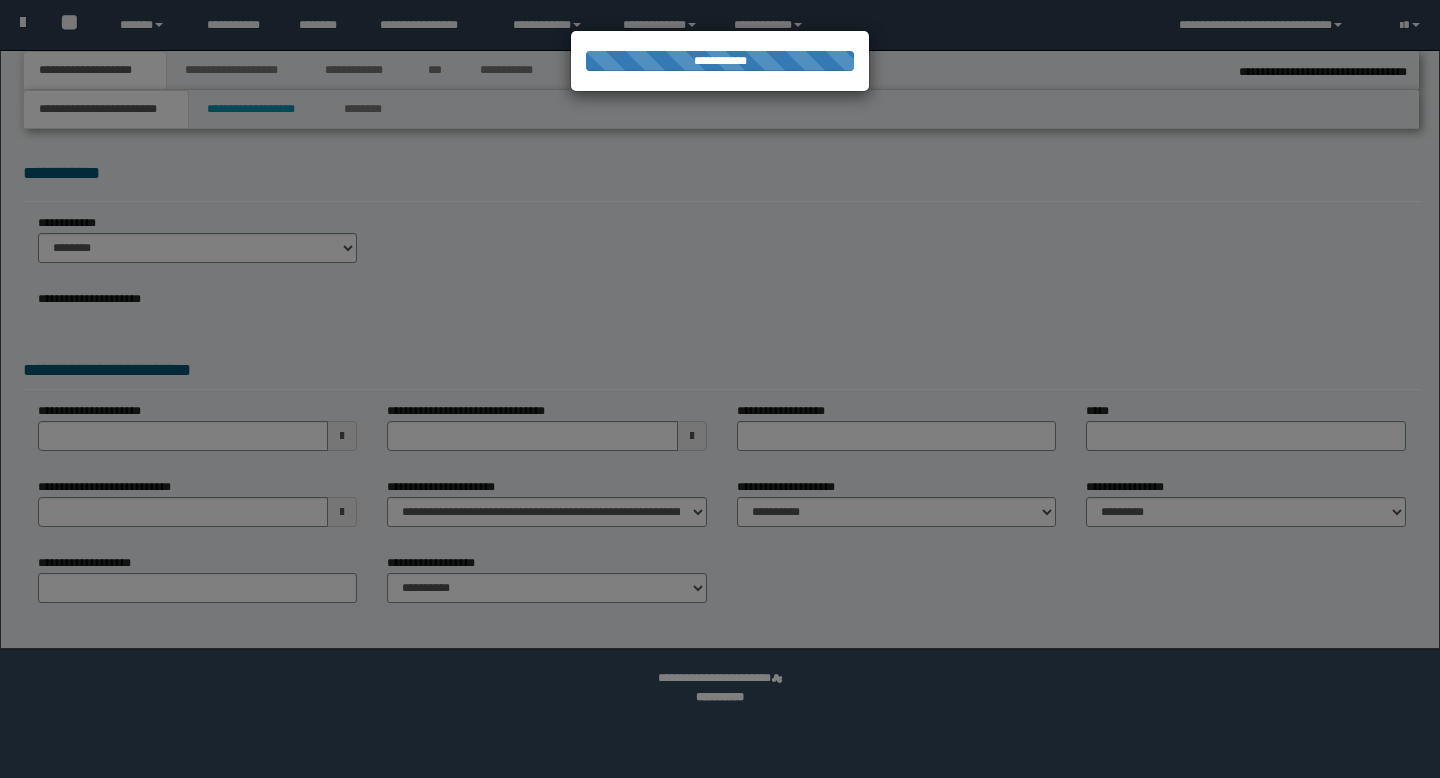 select on "*" 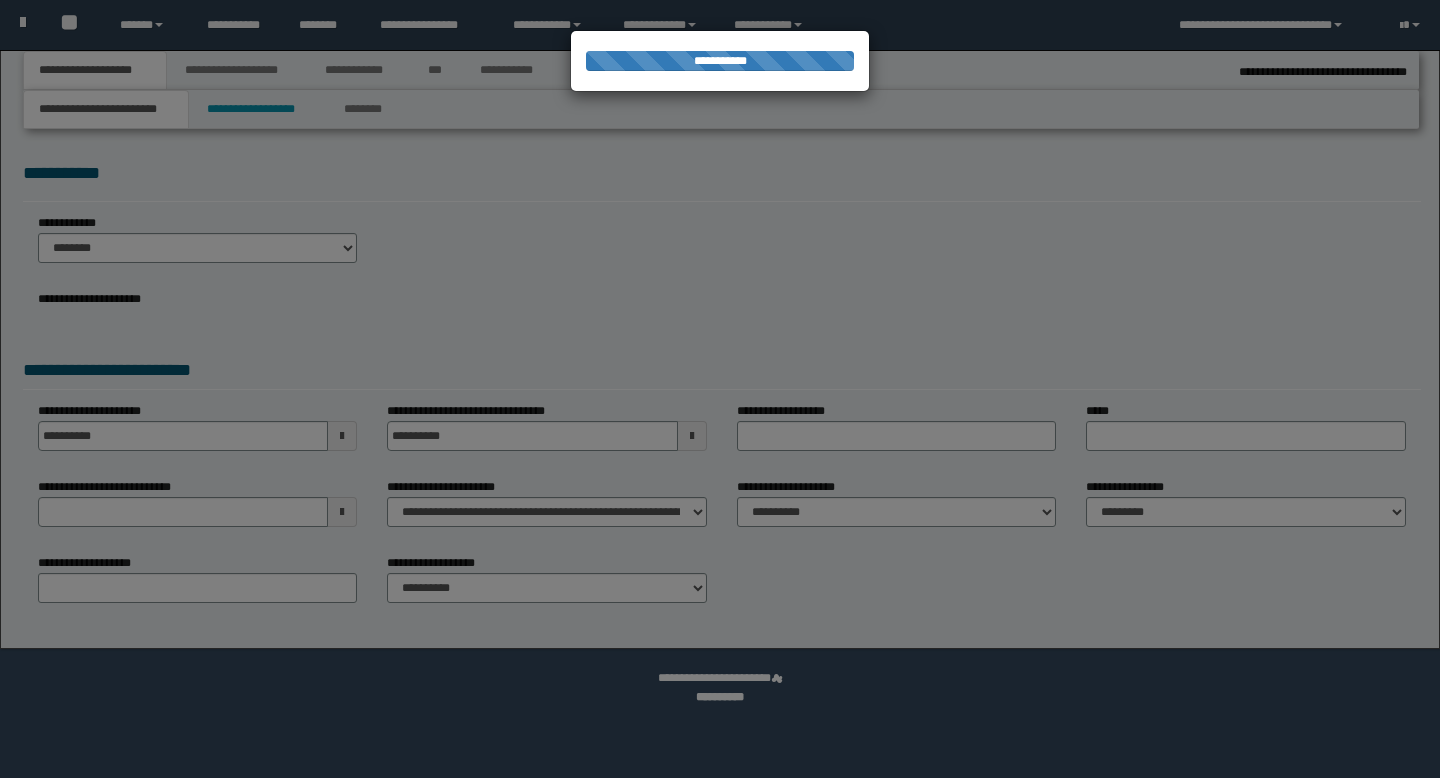 type on "**********" 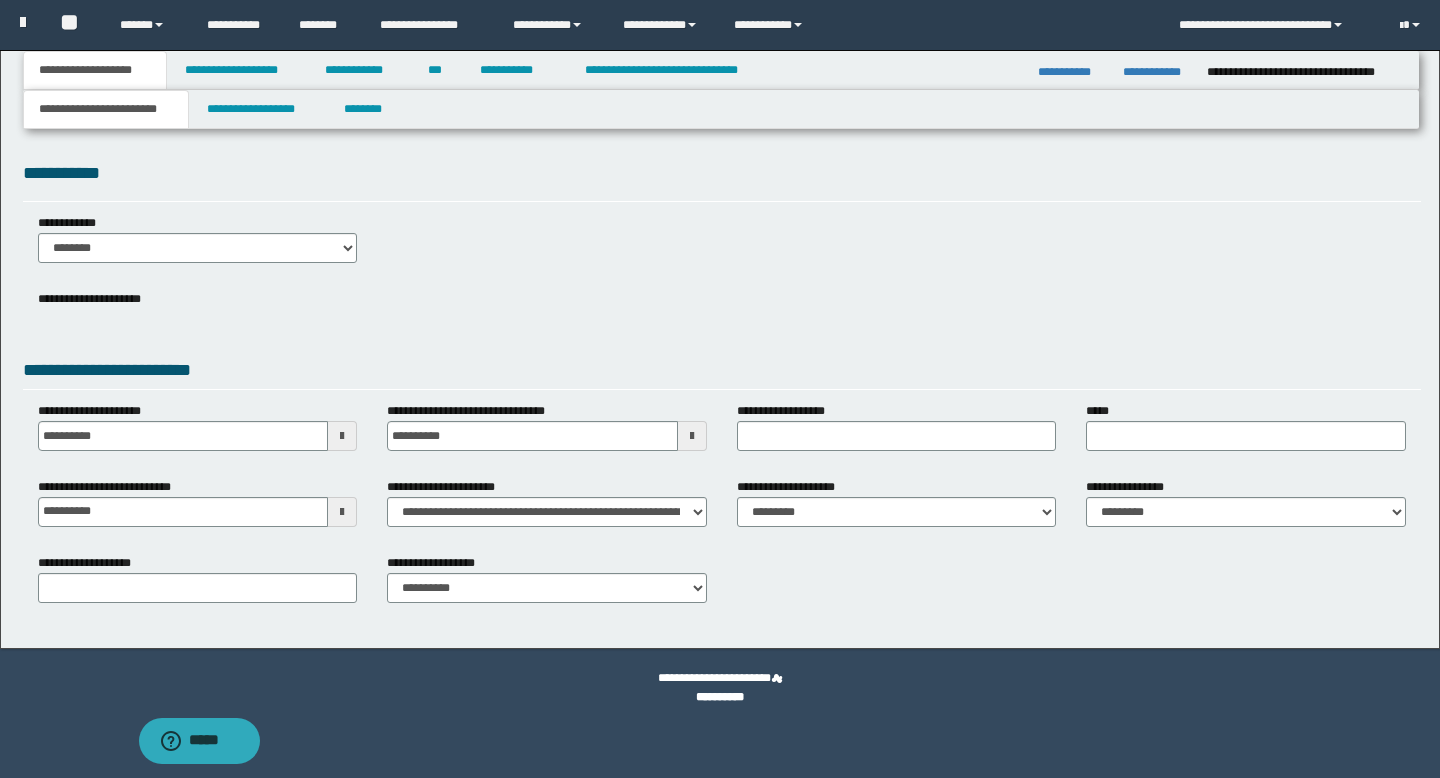 scroll, scrollTop: 0, scrollLeft: 0, axis: both 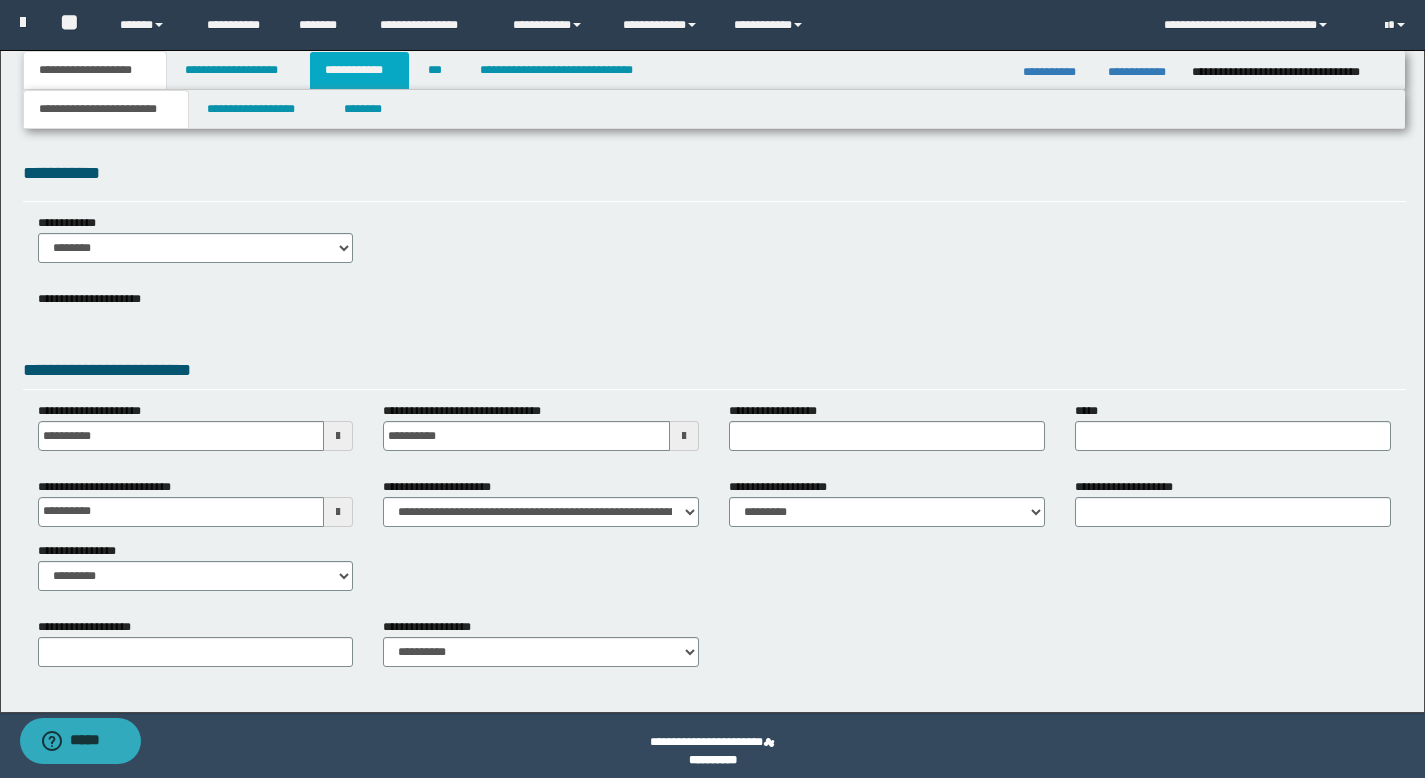 click on "**********" at bounding box center (359, 70) 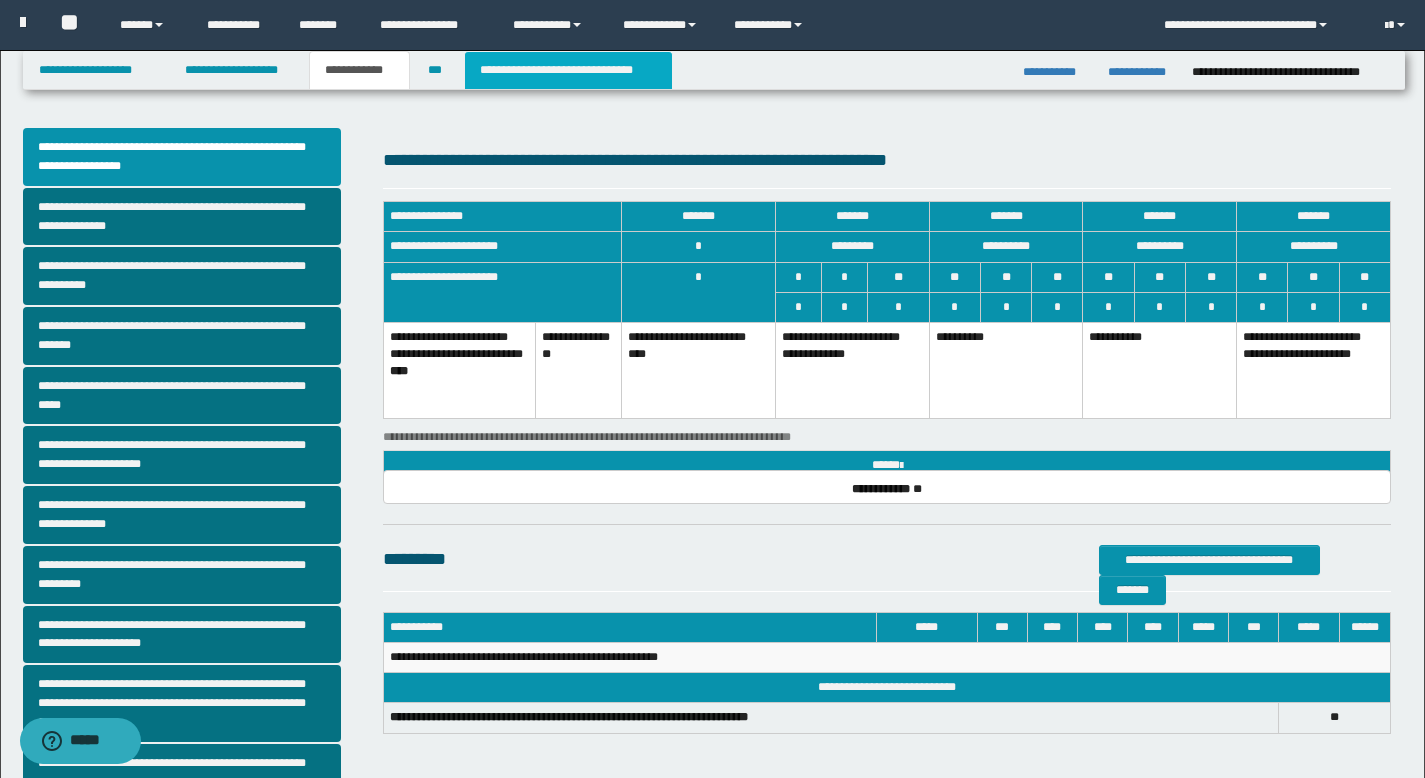 click on "**********" at bounding box center (568, 70) 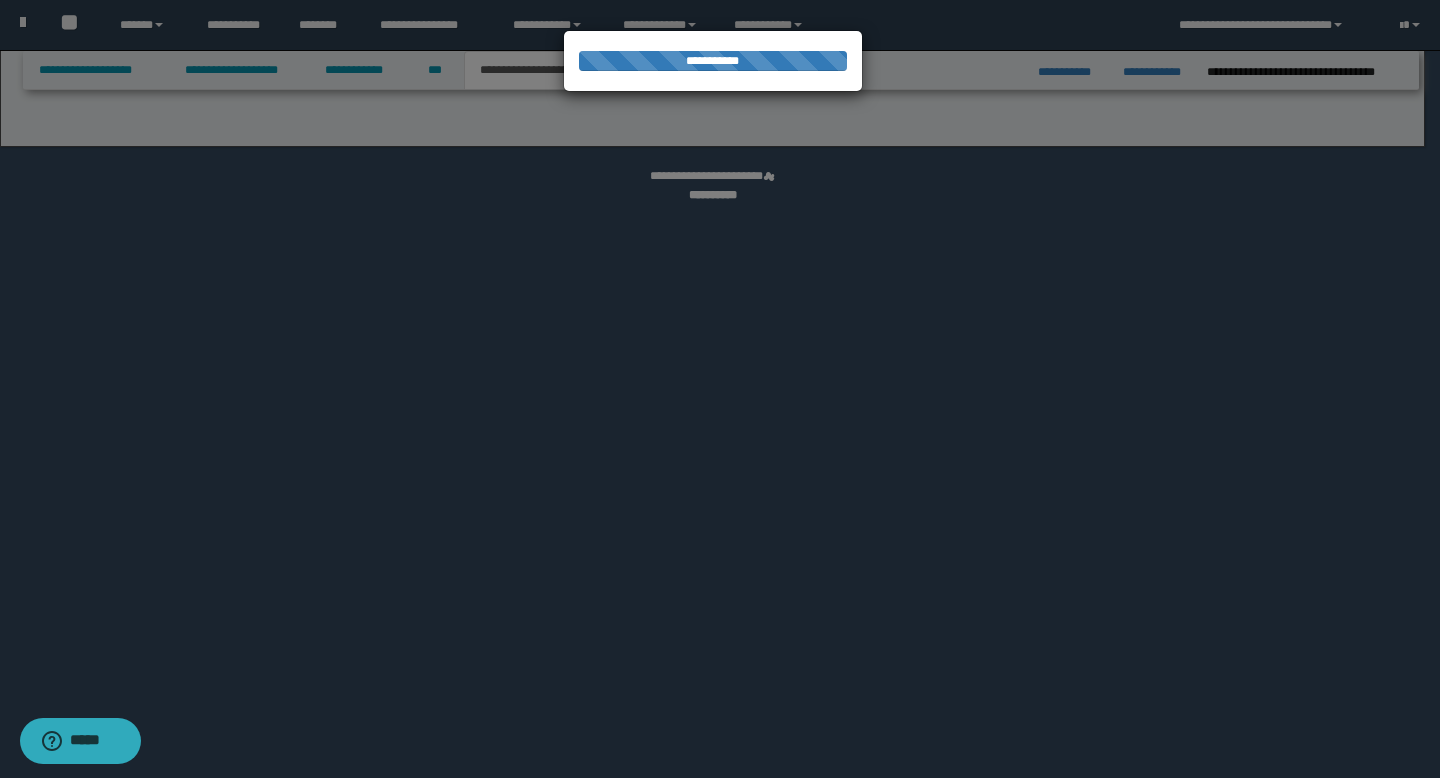 select on "*" 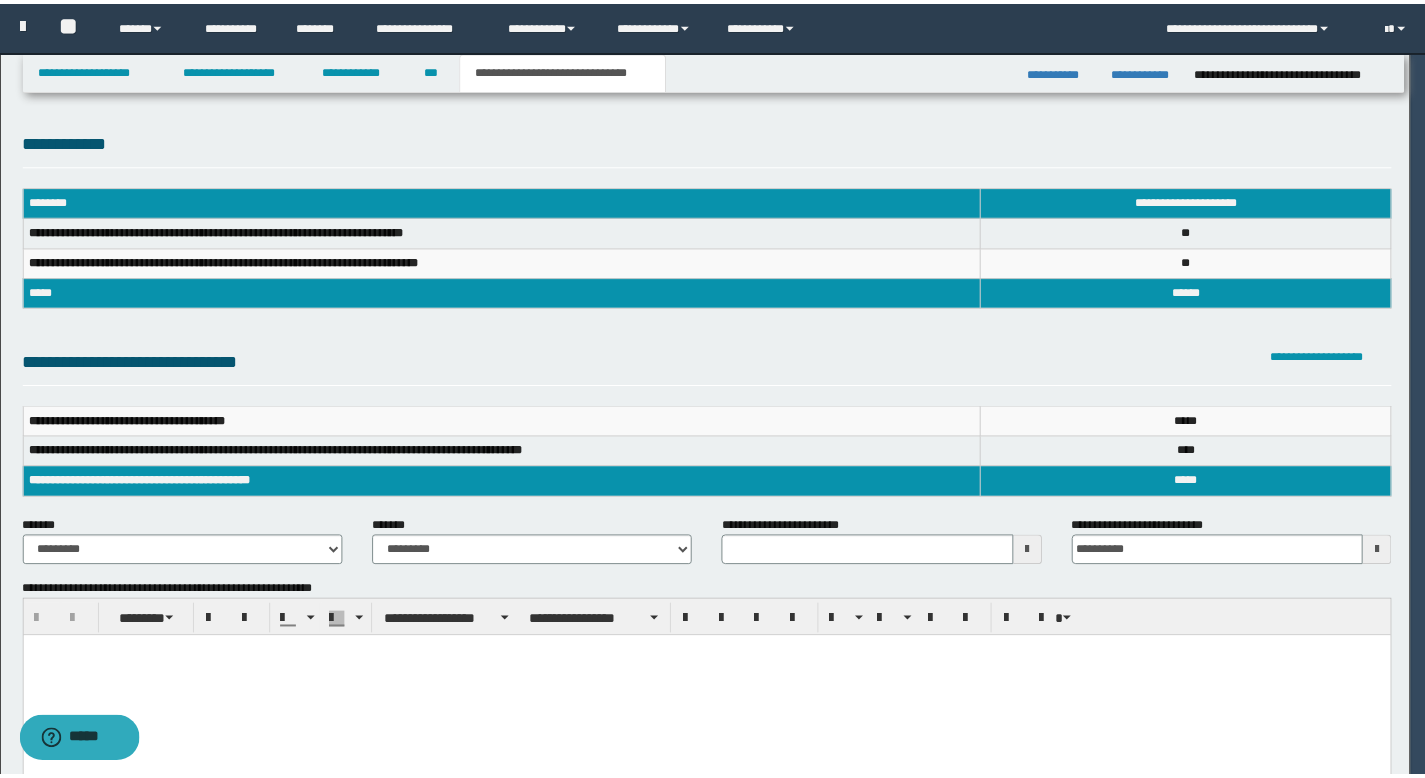 scroll, scrollTop: 0, scrollLeft: 0, axis: both 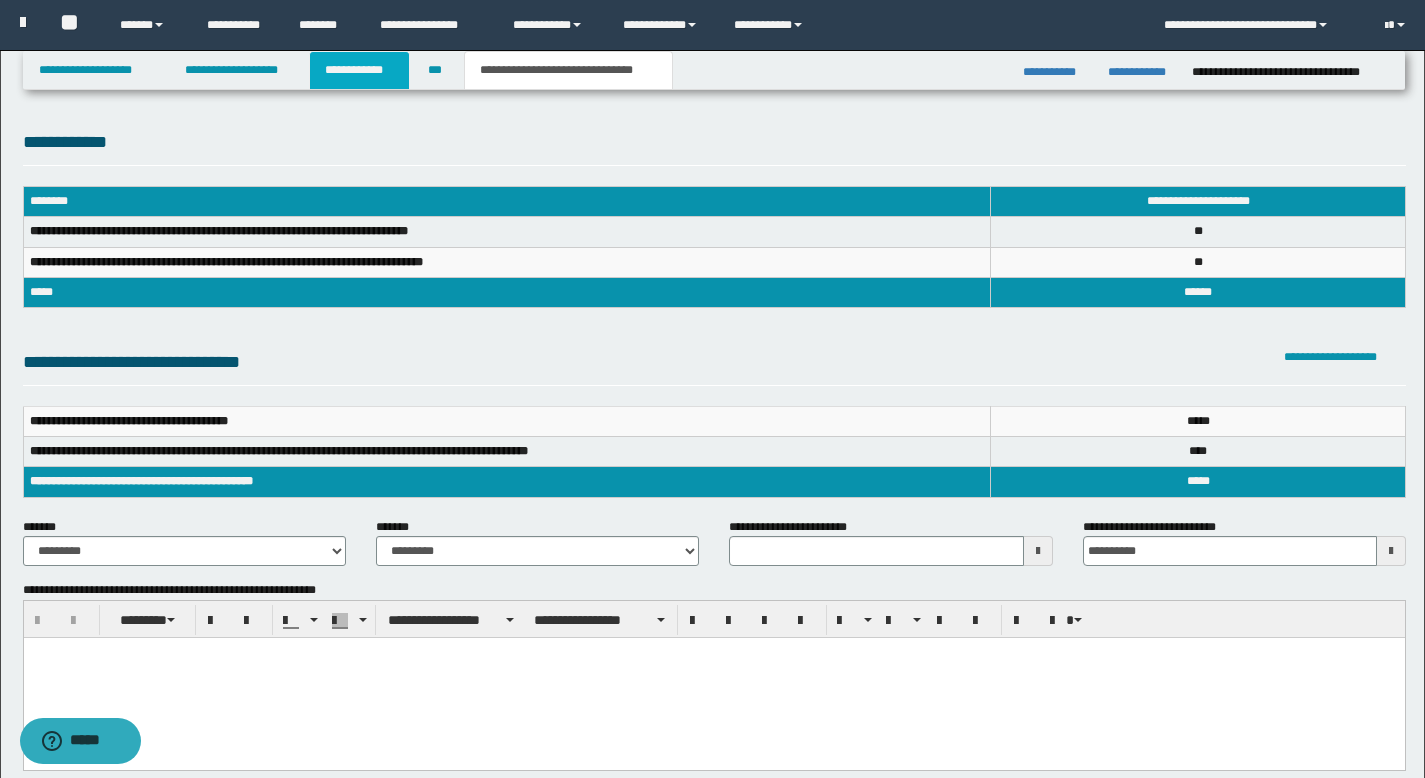 click on "**********" at bounding box center (359, 70) 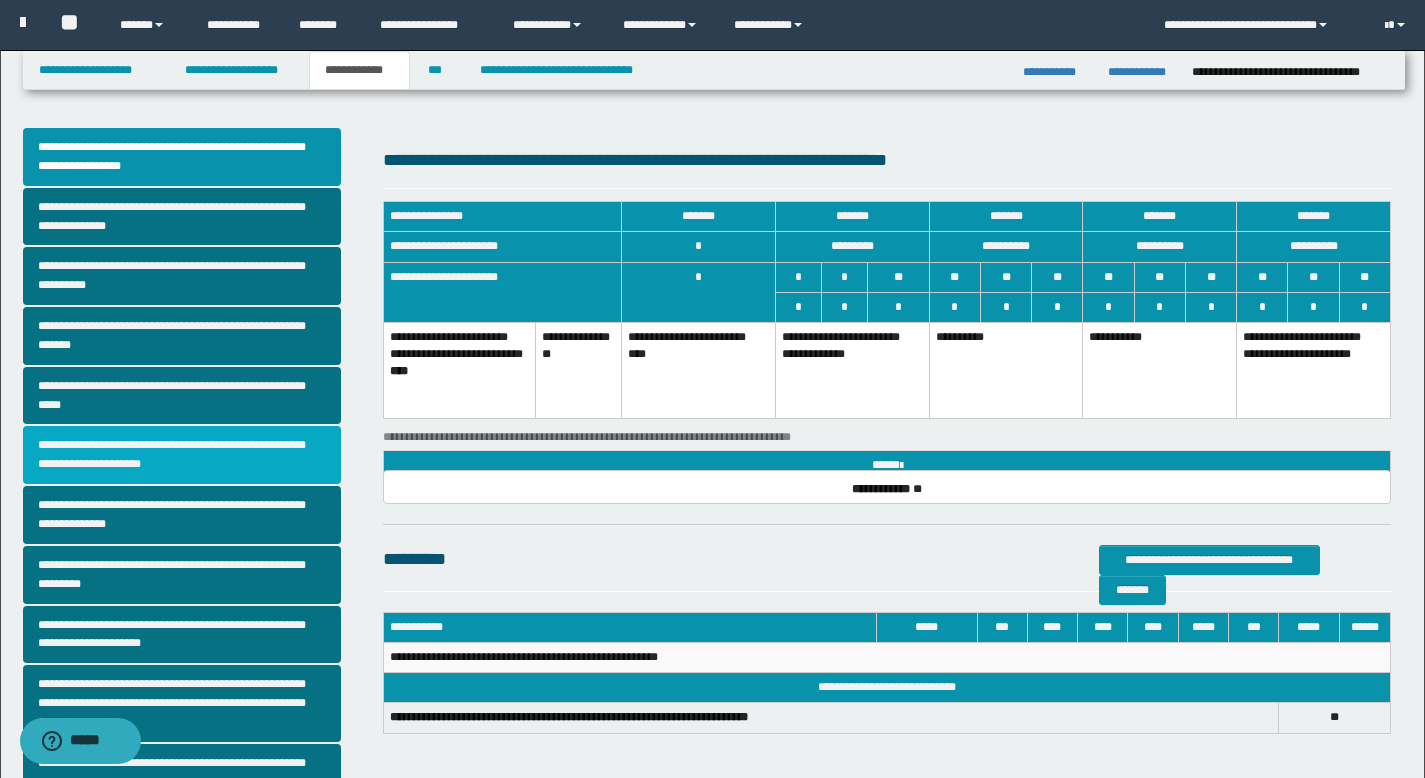click on "**********" at bounding box center [182, 455] 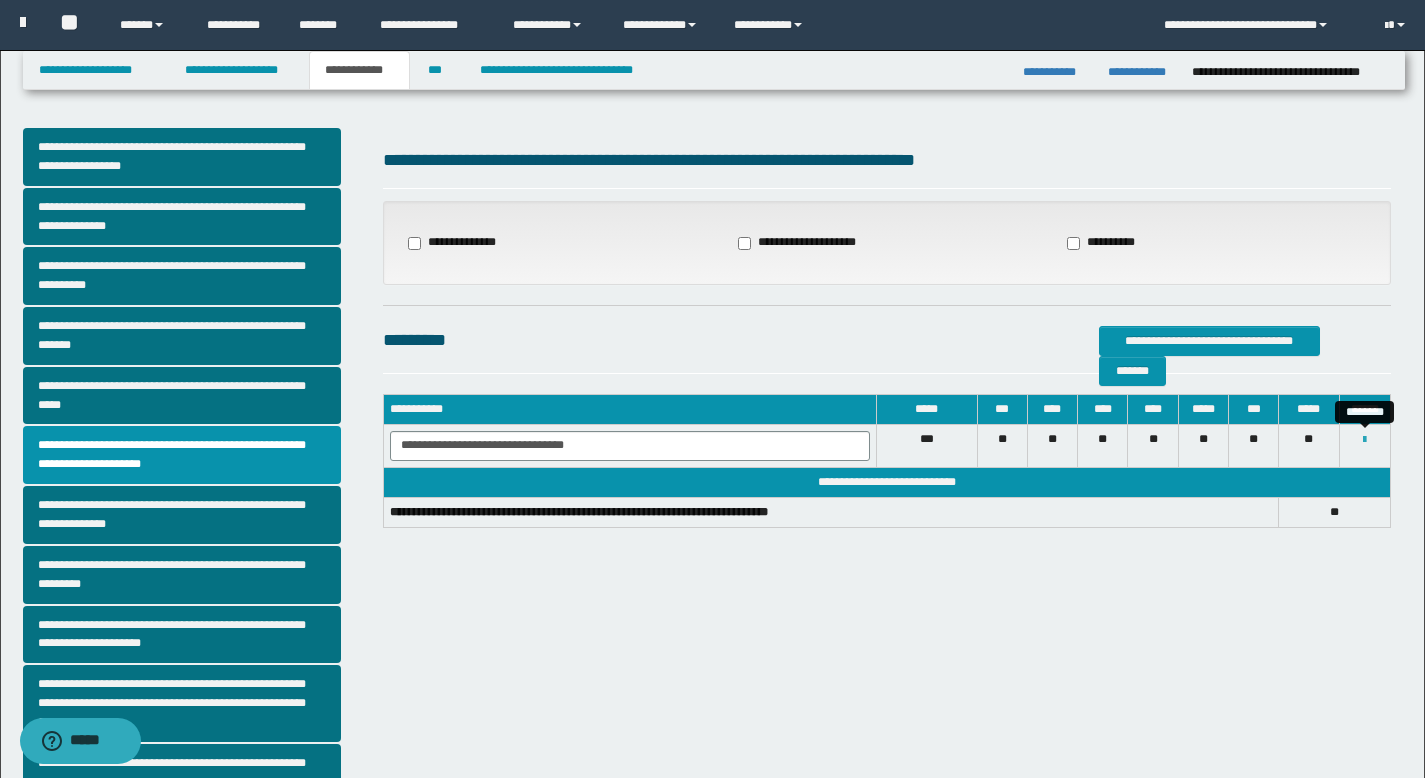 click at bounding box center [1364, 440] 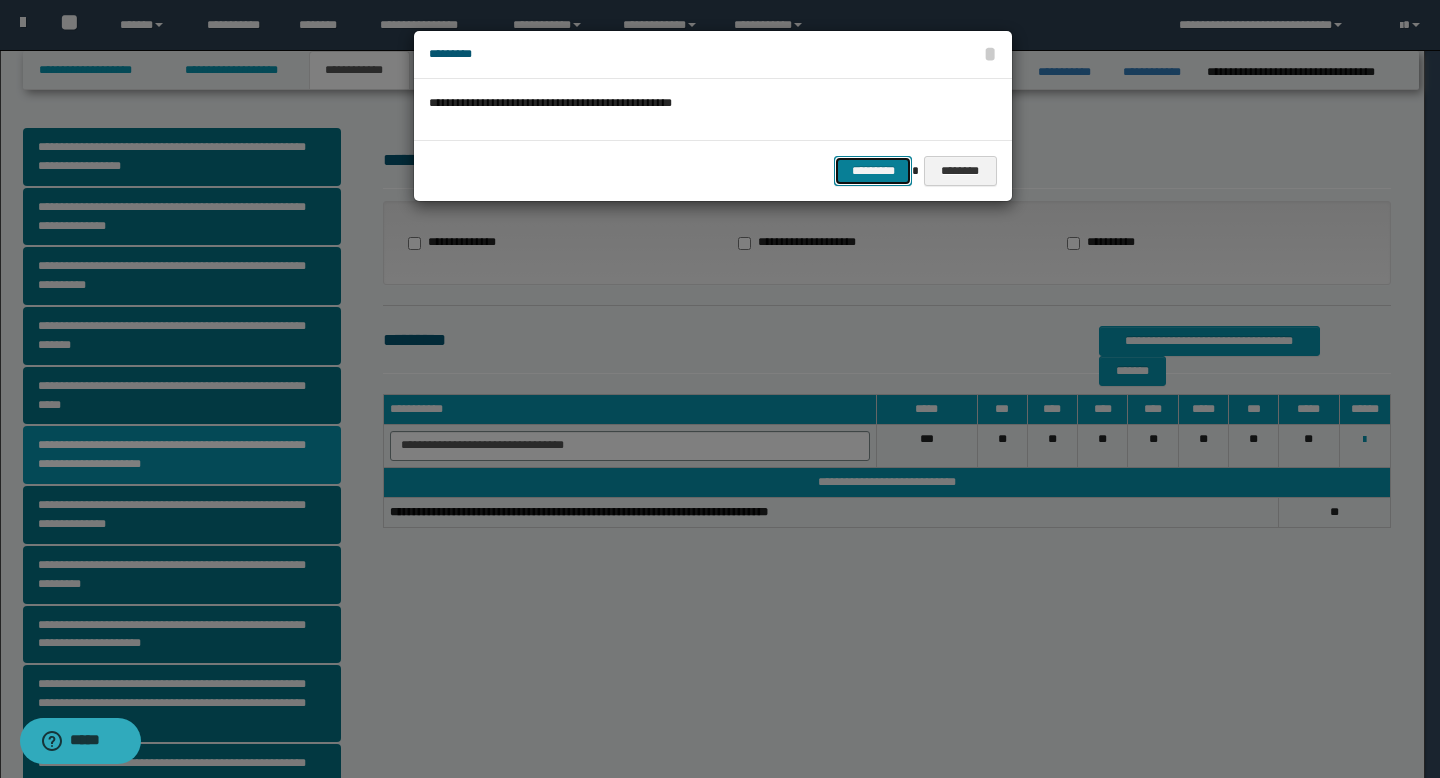 click on "*********" at bounding box center (873, 171) 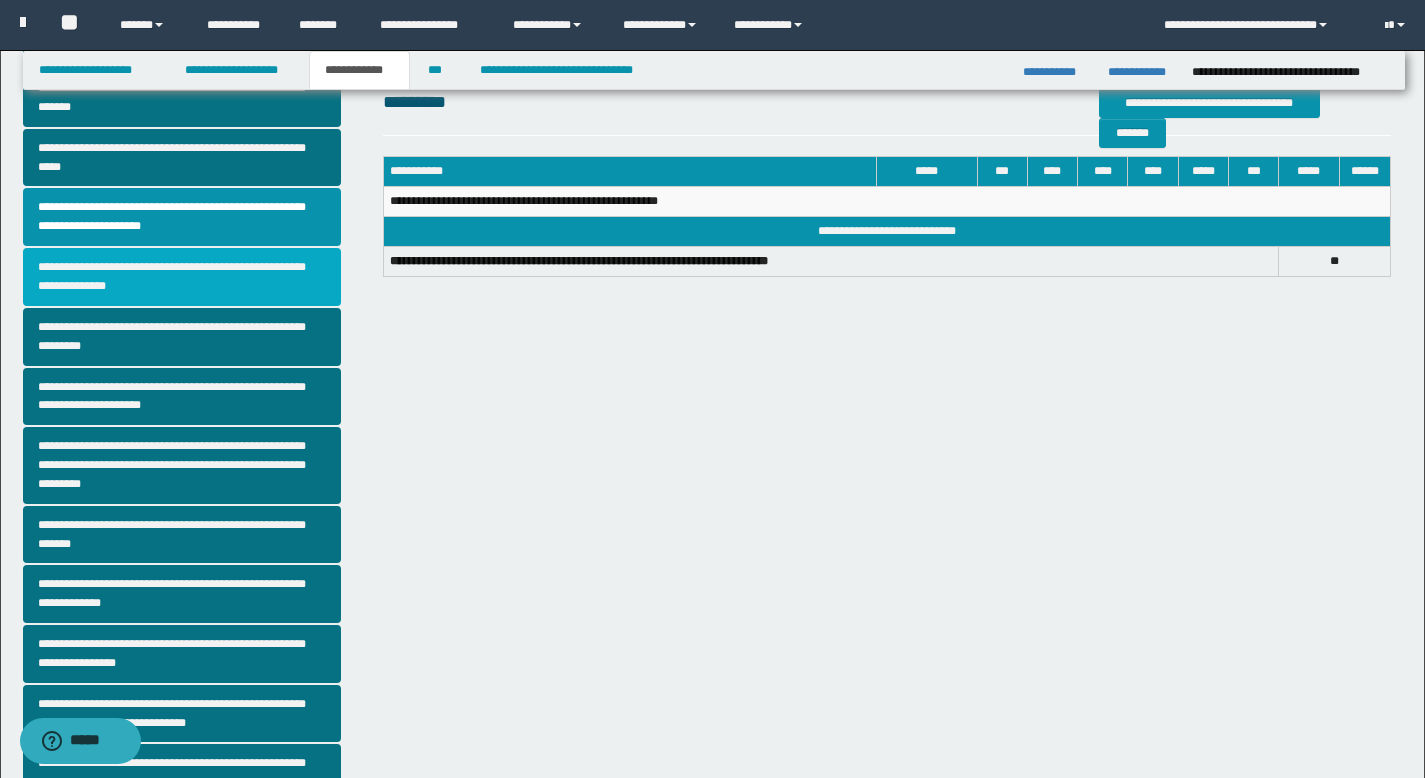 scroll, scrollTop: 331, scrollLeft: 0, axis: vertical 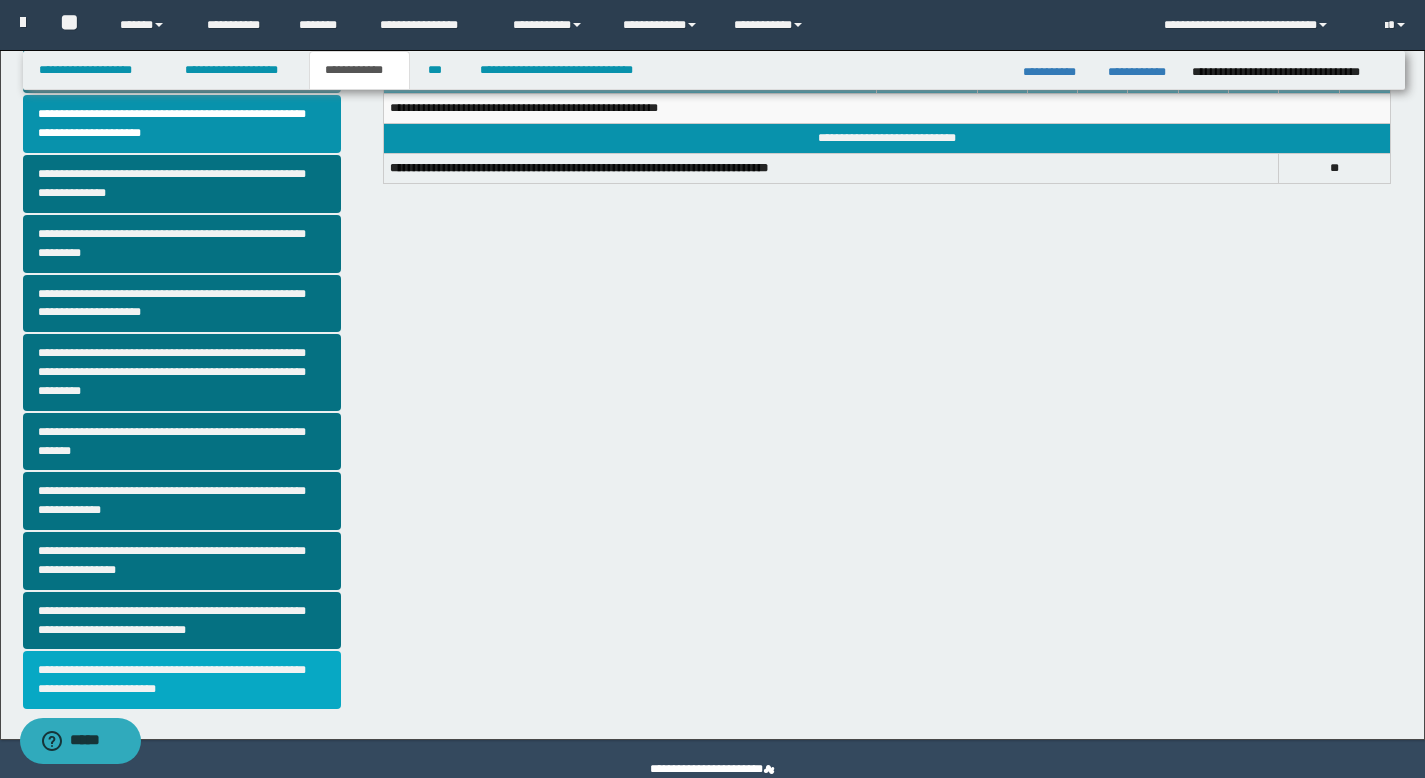 click on "**********" at bounding box center (182, 680) 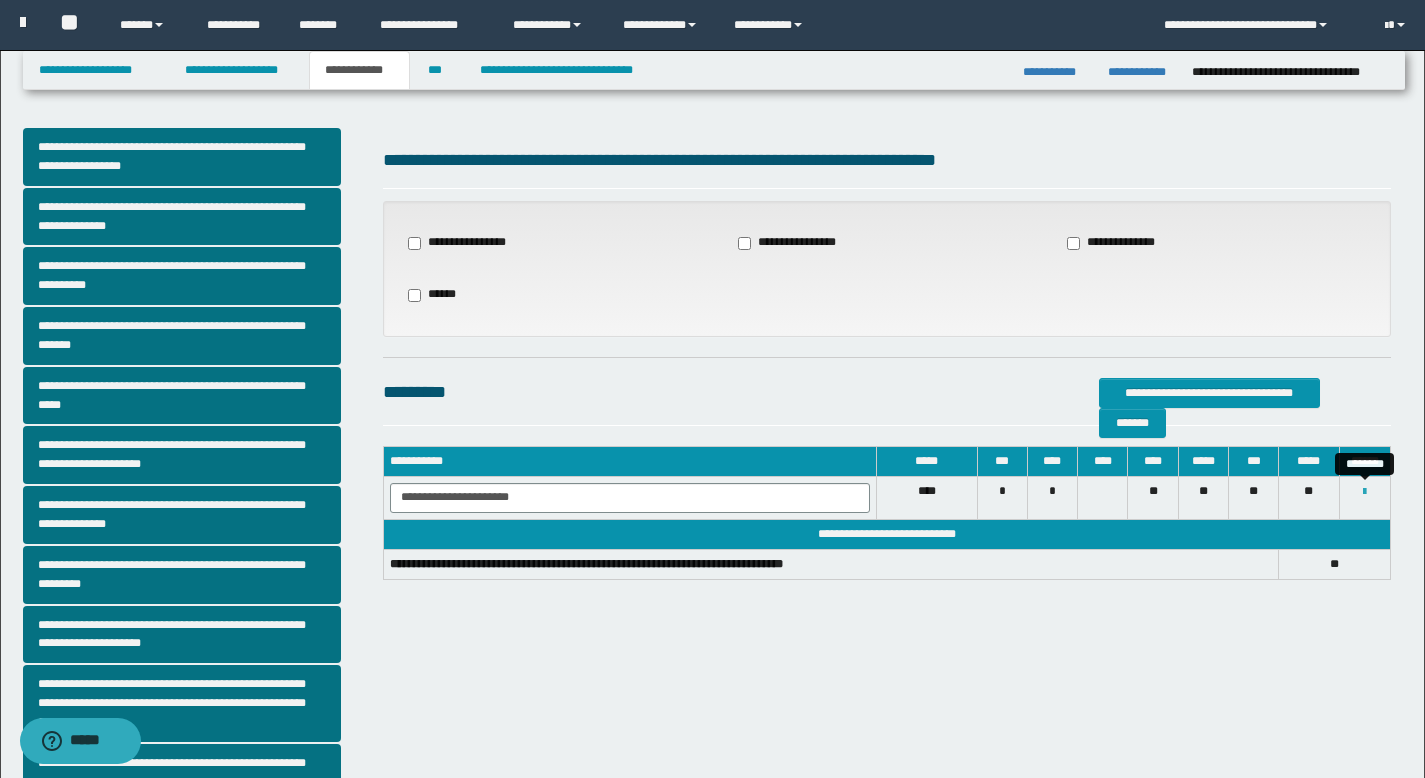 click at bounding box center [1364, 492] 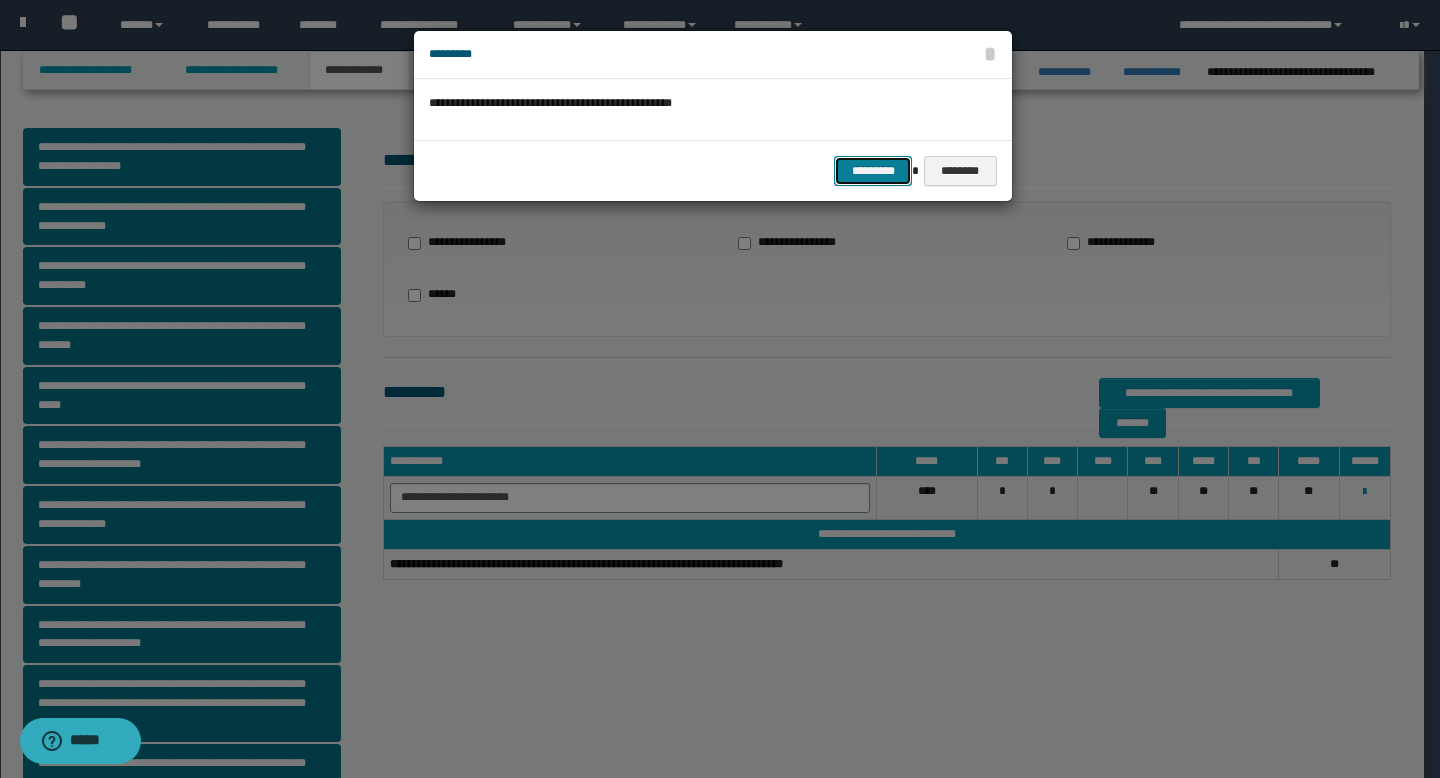 click on "*********" at bounding box center (873, 171) 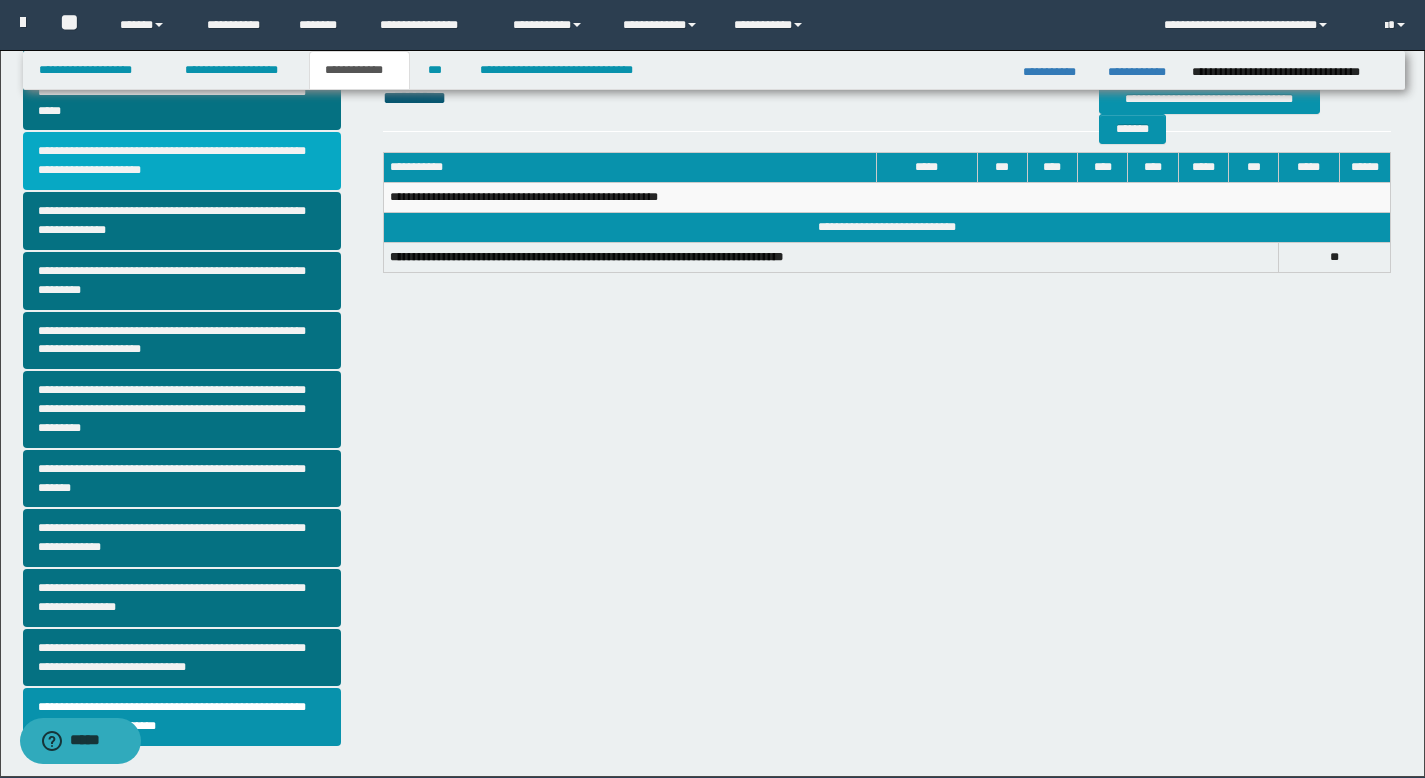 scroll, scrollTop: 305, scrollLeft: 0, axis: vertical 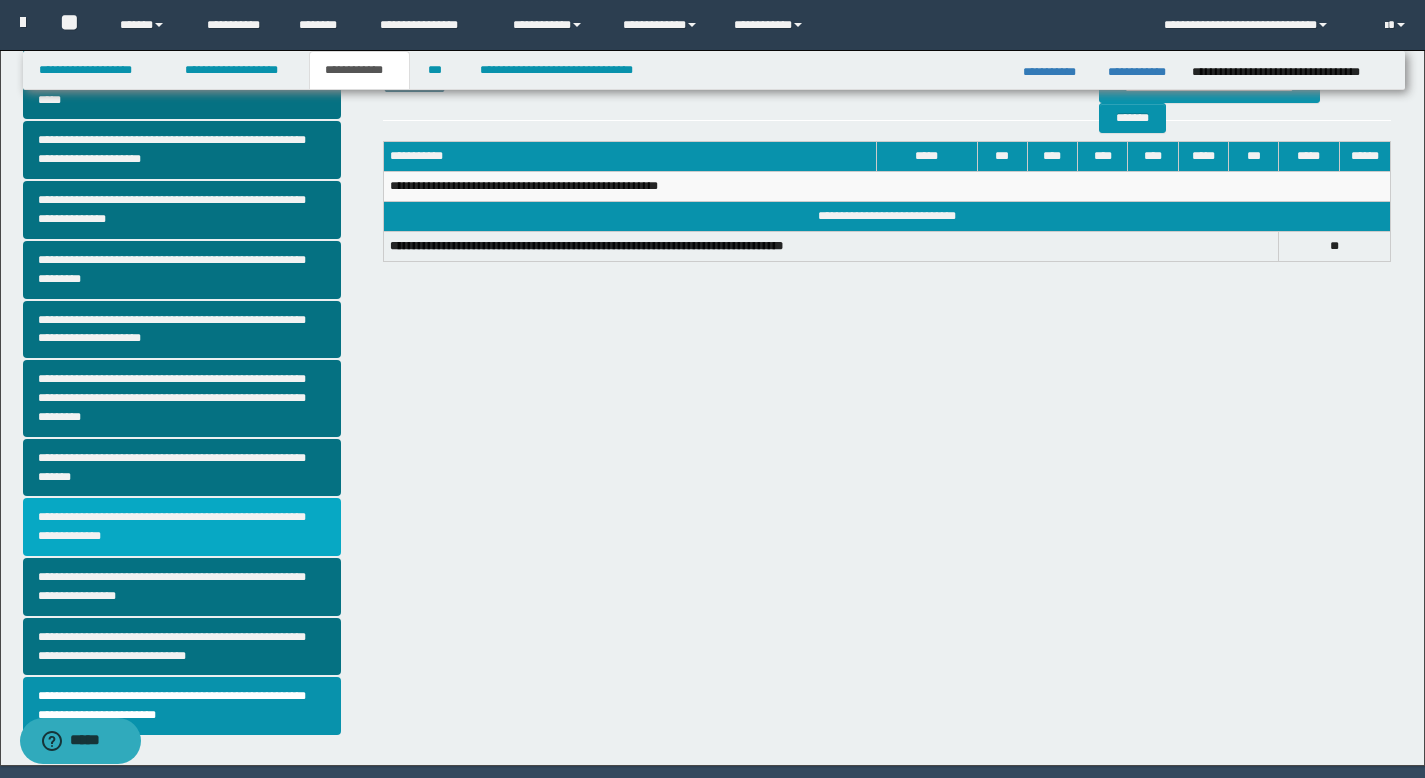click on "**********" at bounding box center (182, 527) 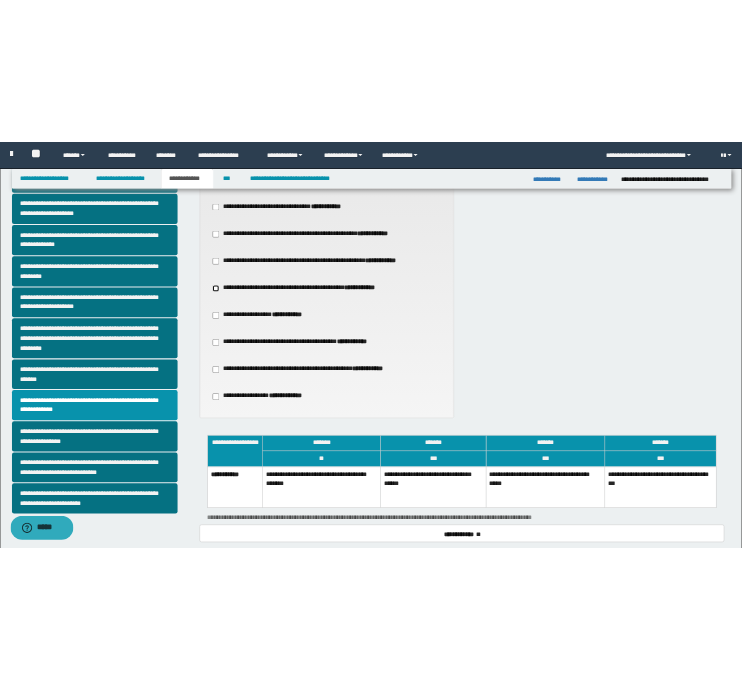 scroll, scrollTop: 333, scrollLeft: 0, axis: vertical 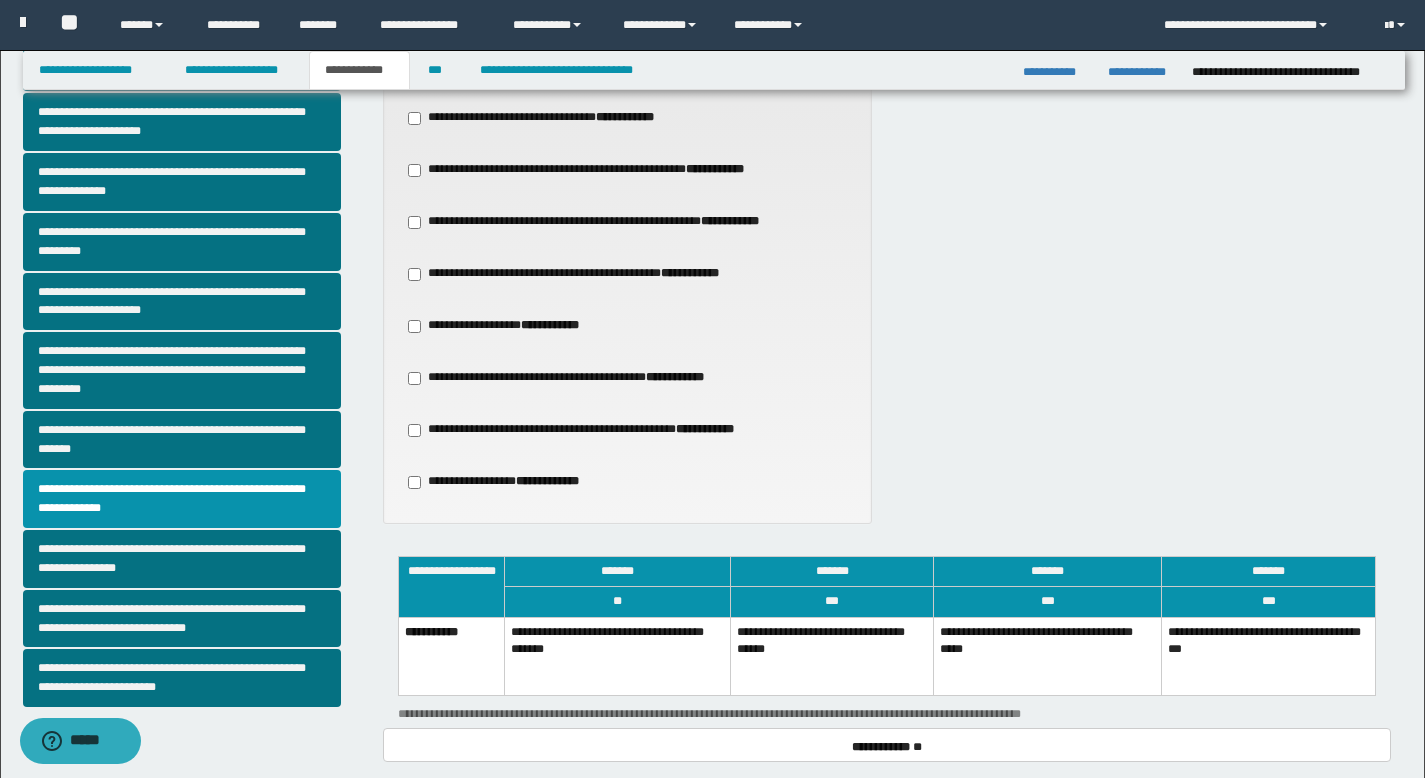 click on "**********" at bounding box center (832, 656) 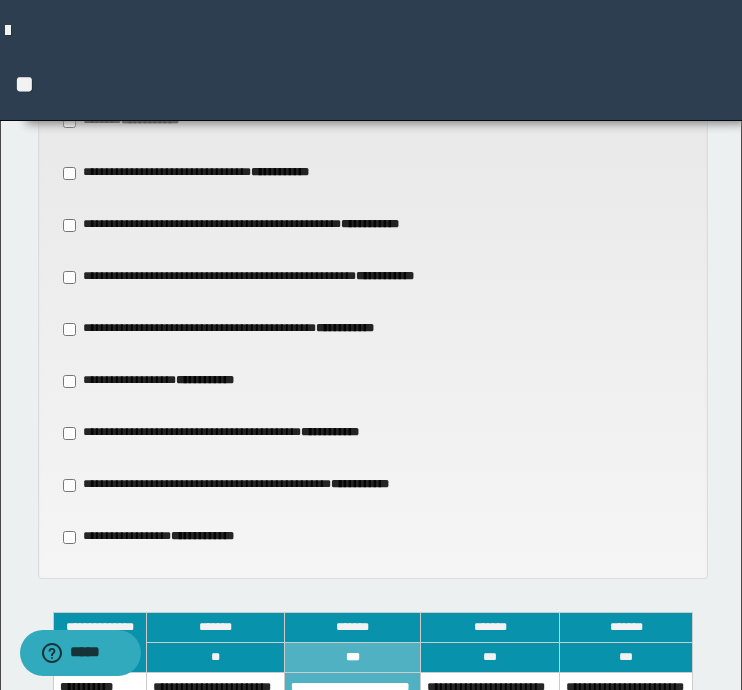 scroll, scrollTop: 1473, scrollLeft: 0, axis: vertical 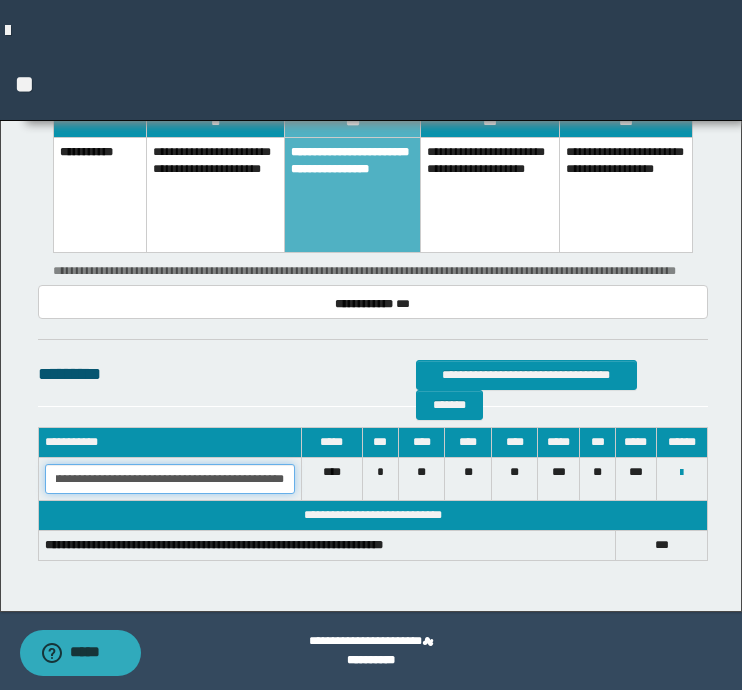 drag, startPoint x: 52, startPoint y: 481, endPoint x: 347, endPoint y: 499, distance: 295.54865 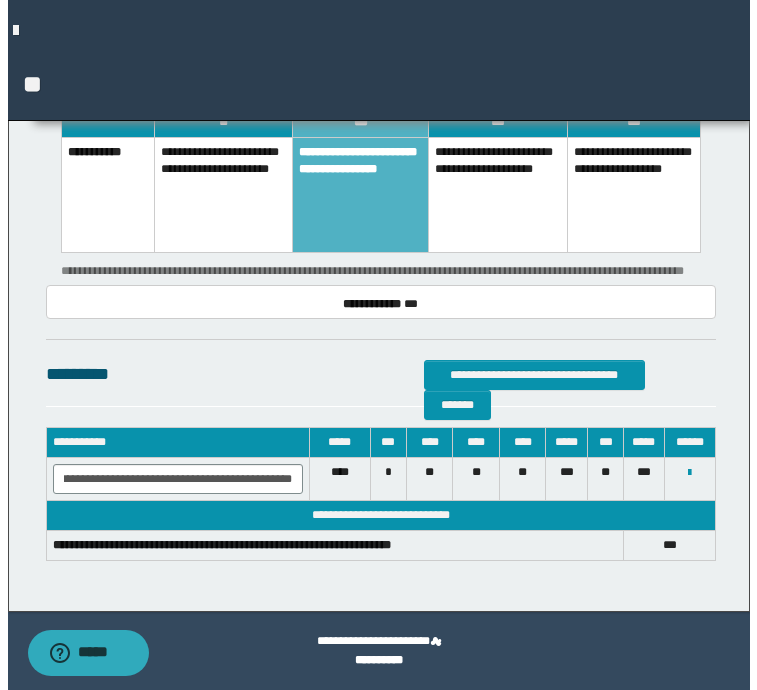 scroll, scrollTop: 0, scrollLeft: 0, axis: both 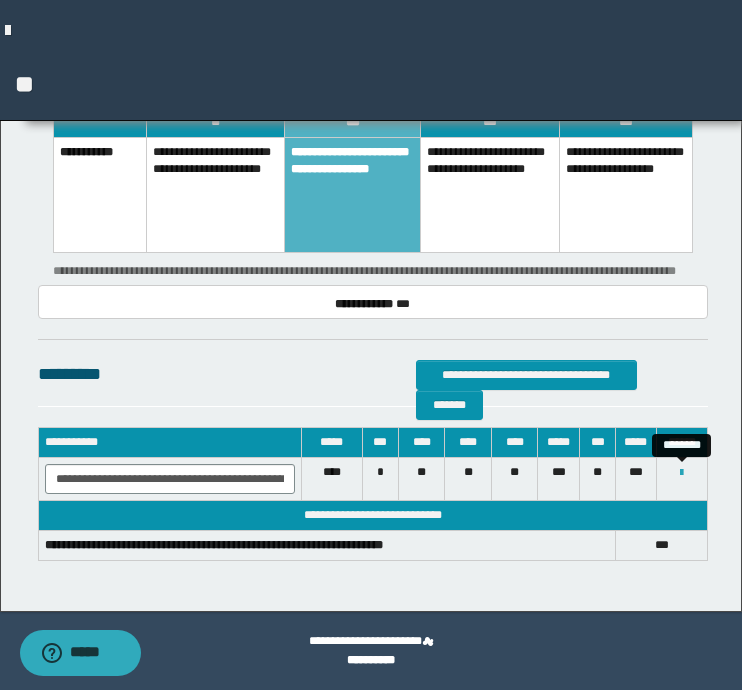 click at bounding box center [681, 473] 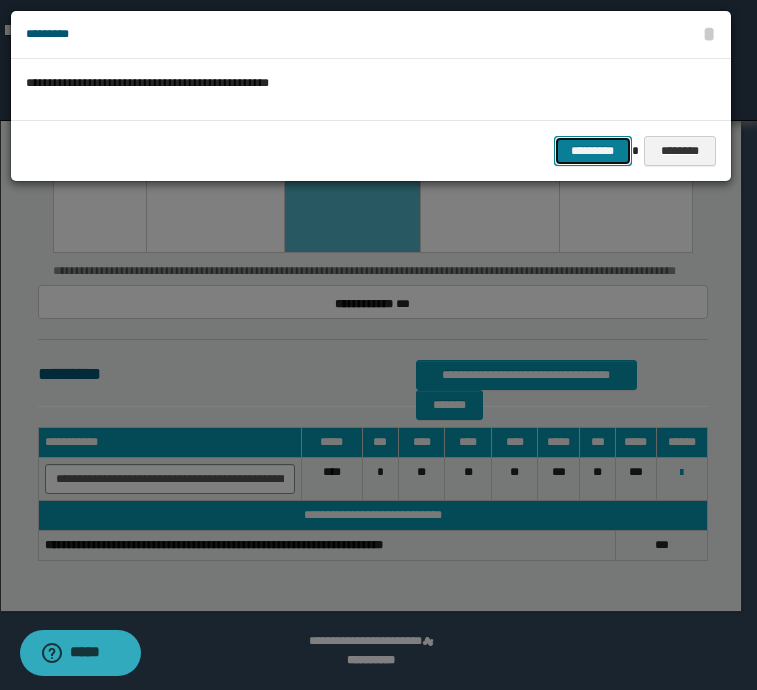 click on "*********" at bounding box center (593, 151) 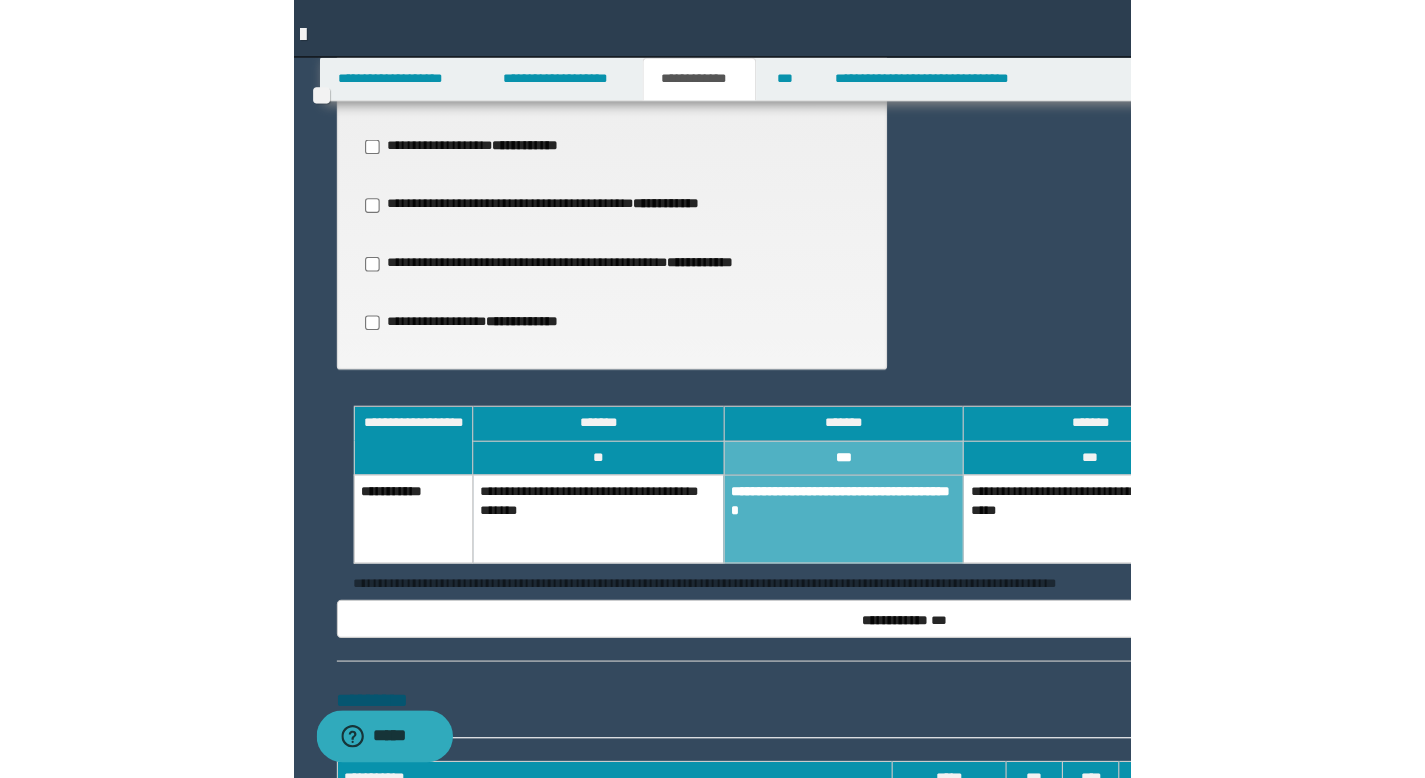 scroll, scrollTop: 554, scrollLeft: 0, axis: vertical 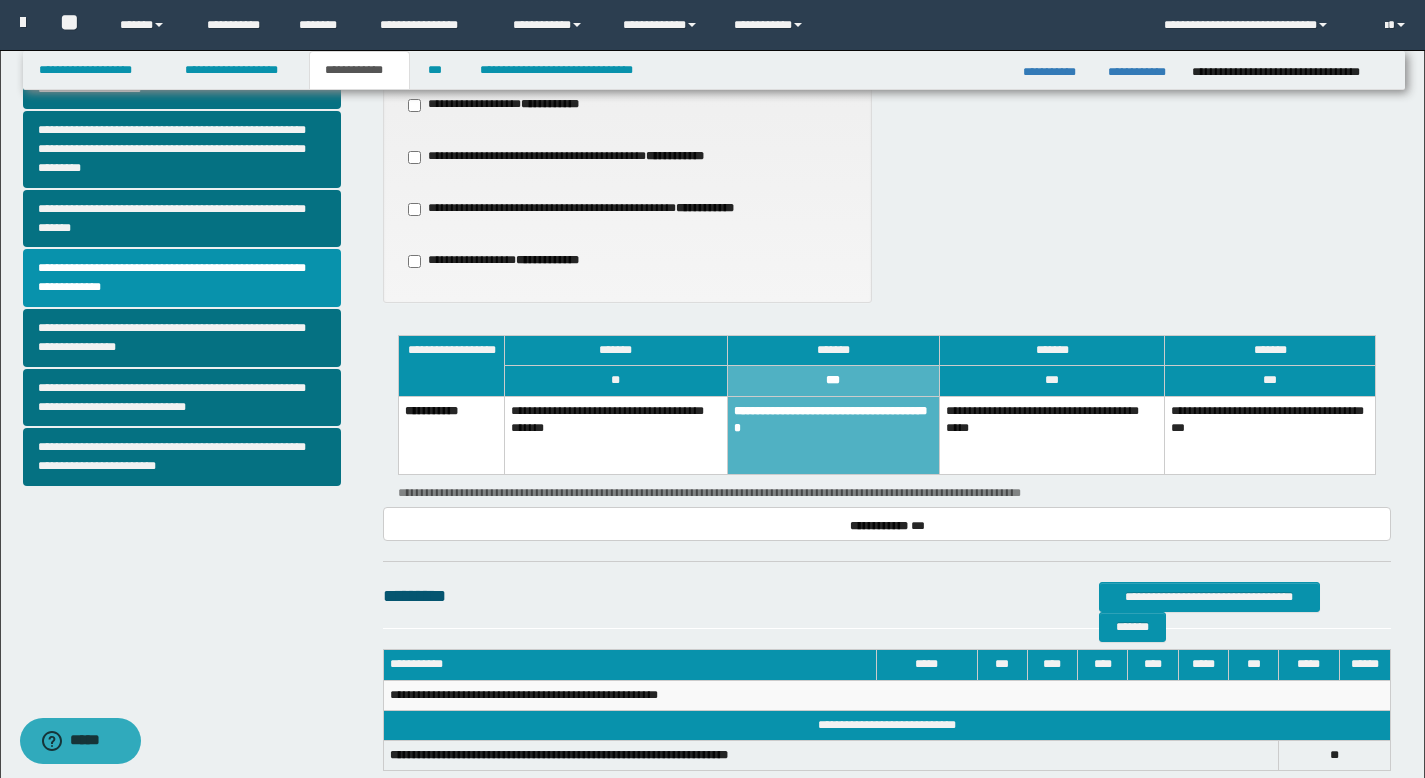click on "**********" at bounding box center (833, 435) 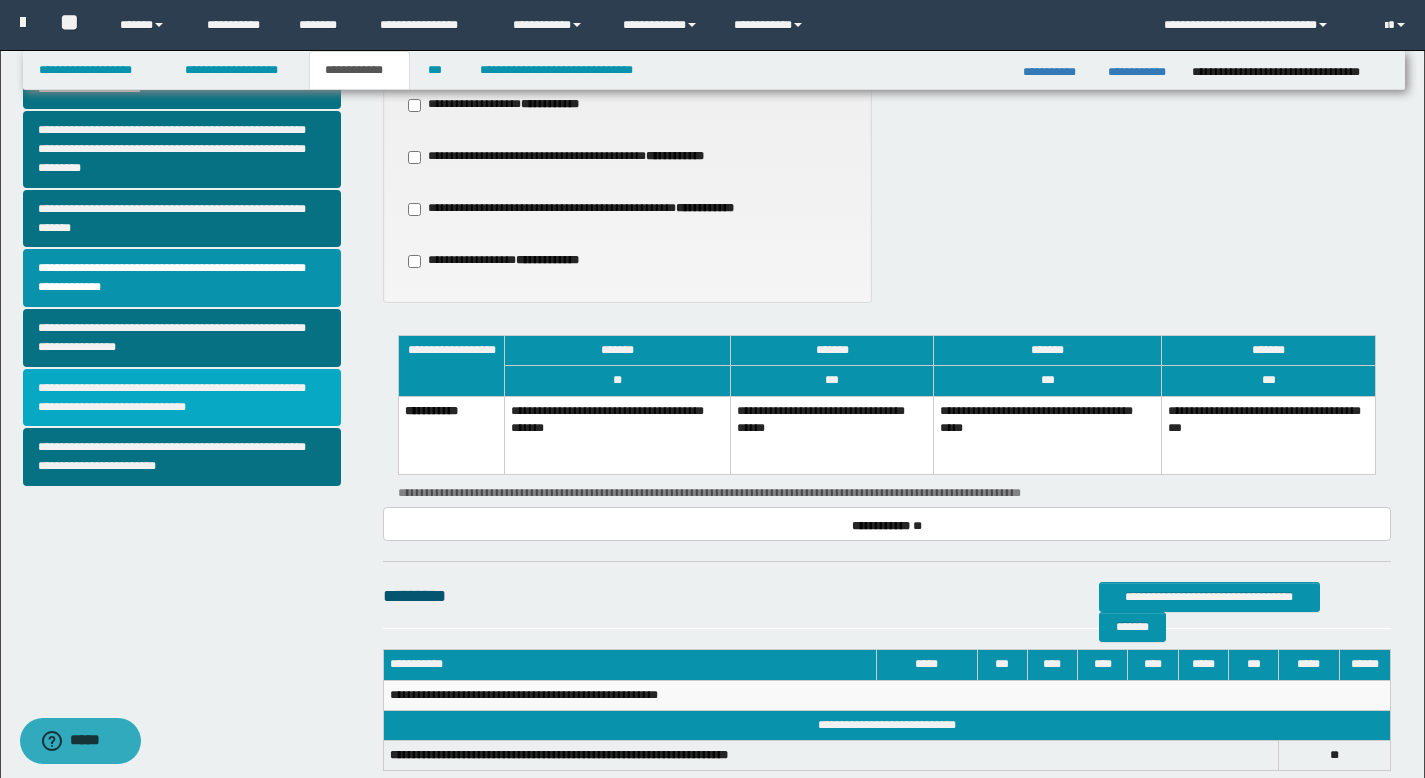 click on "**********" at bounding box center (182, 398) 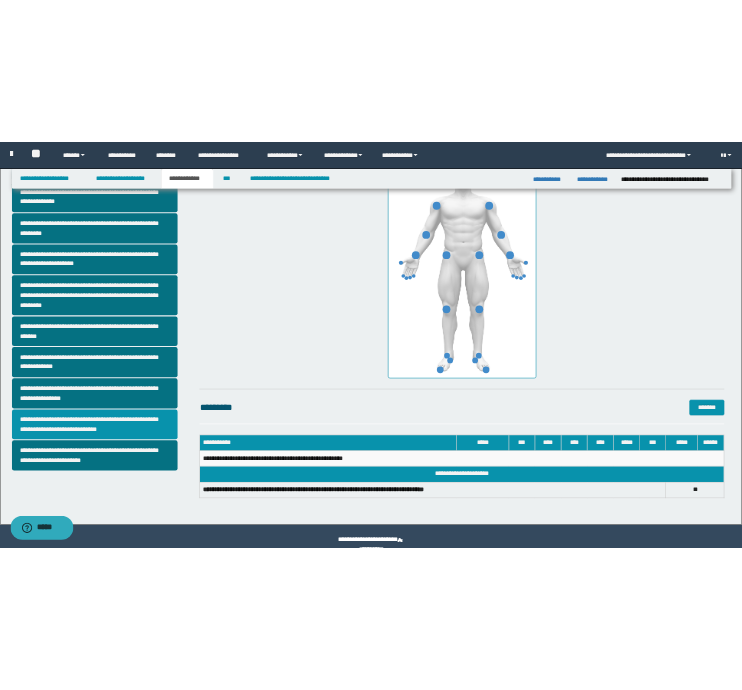 scroll, scrollTop: 443, scrollLeft: 0, axis: vertical 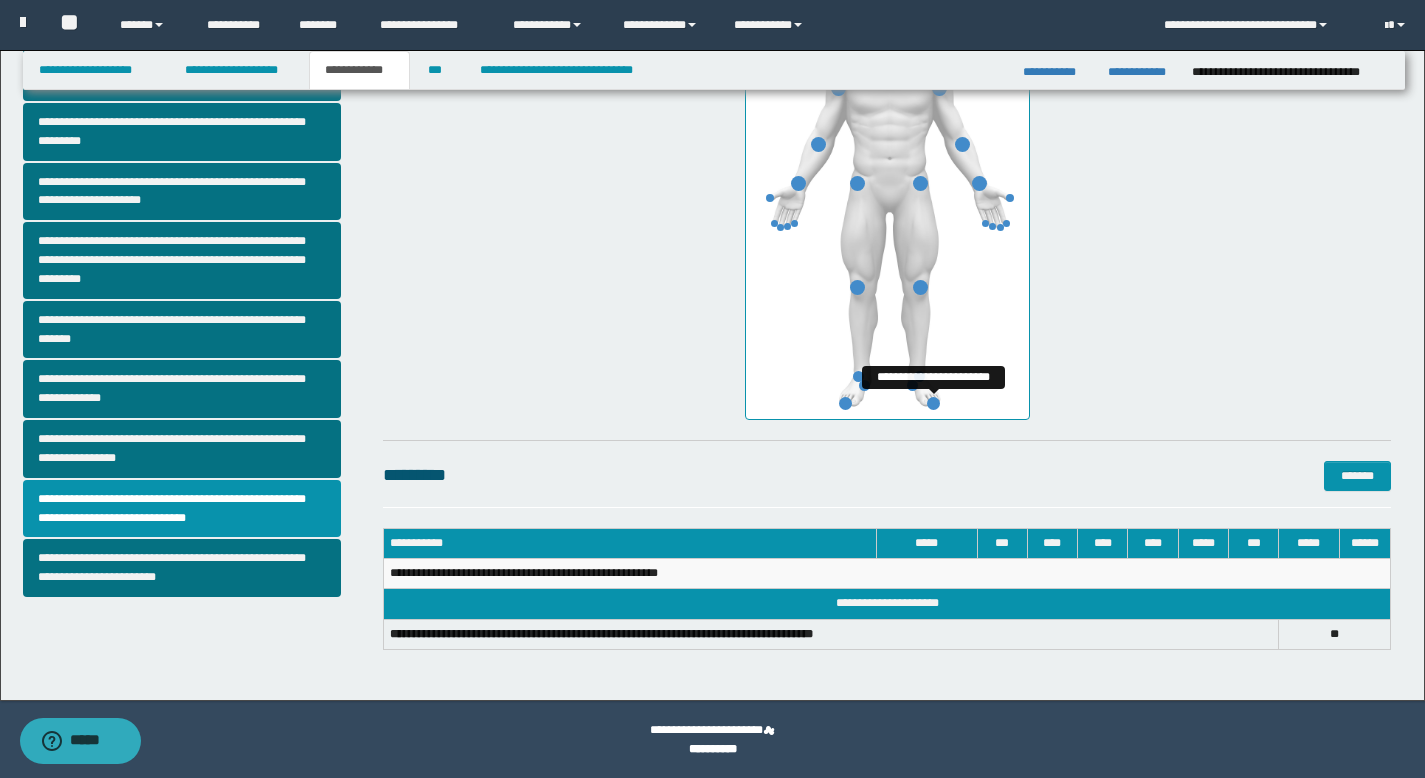 click at bounding box center (933, 403) 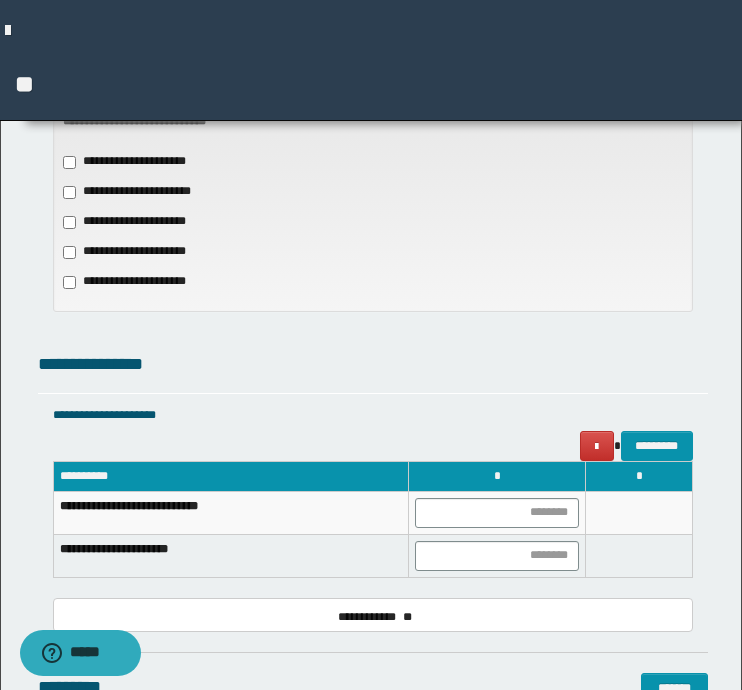 scroll, scrollTop: 1518, scrollLeft: 0, axis: vertical 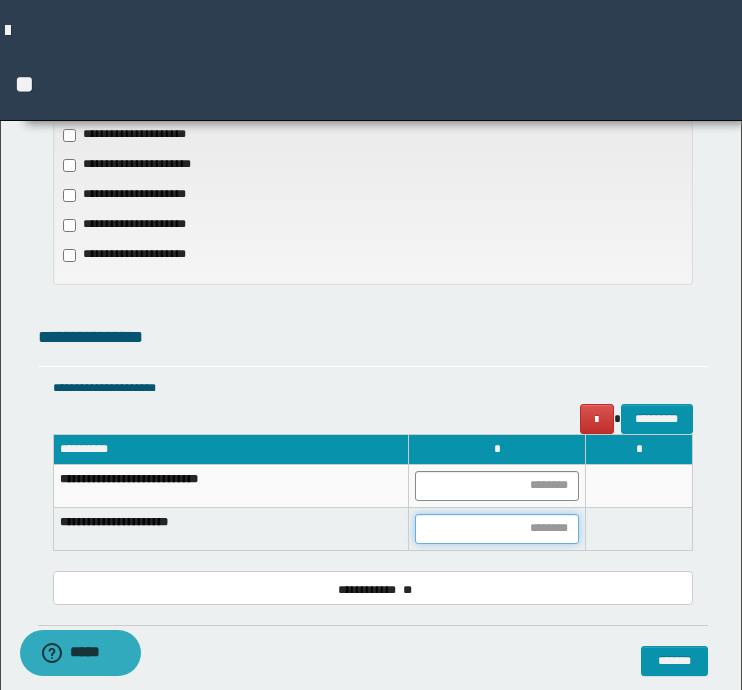 click at bounding box center [497, 529] 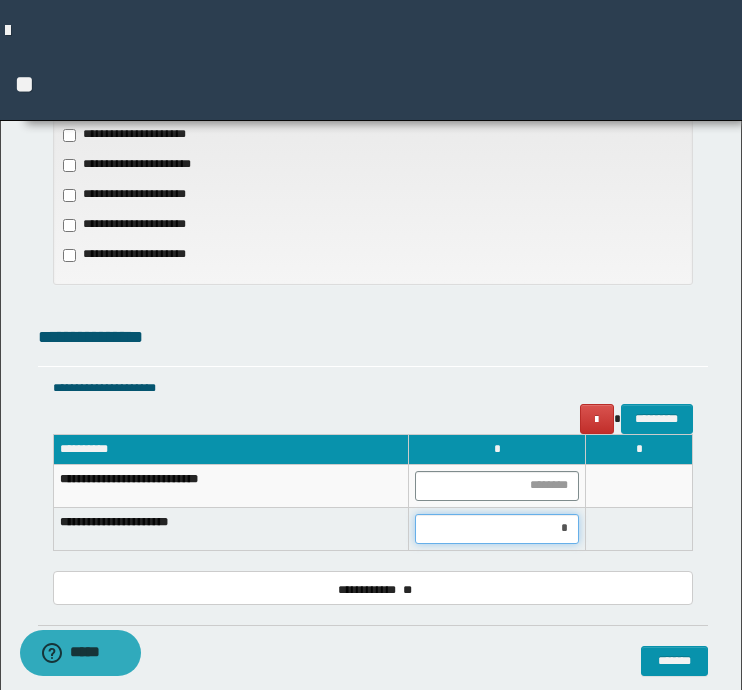 type on "**" 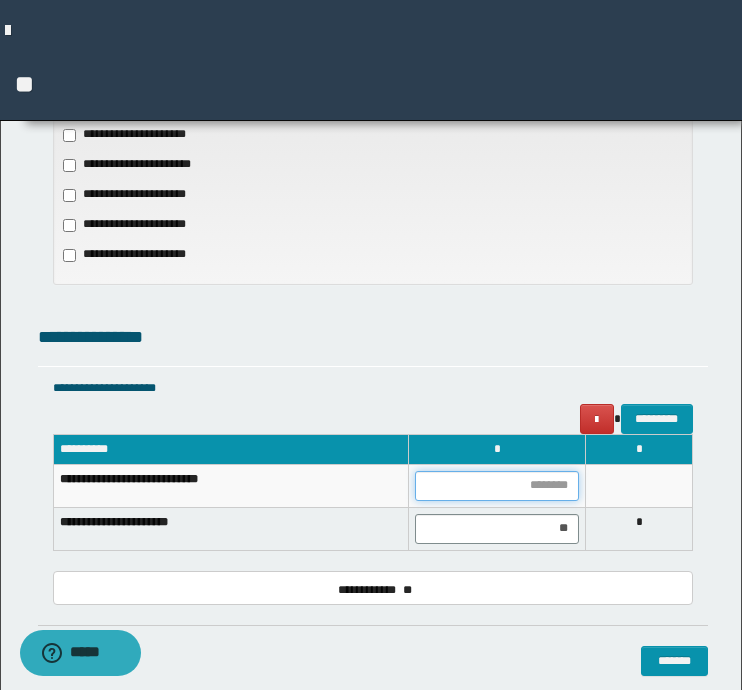 click at bounding box center [497, 486] 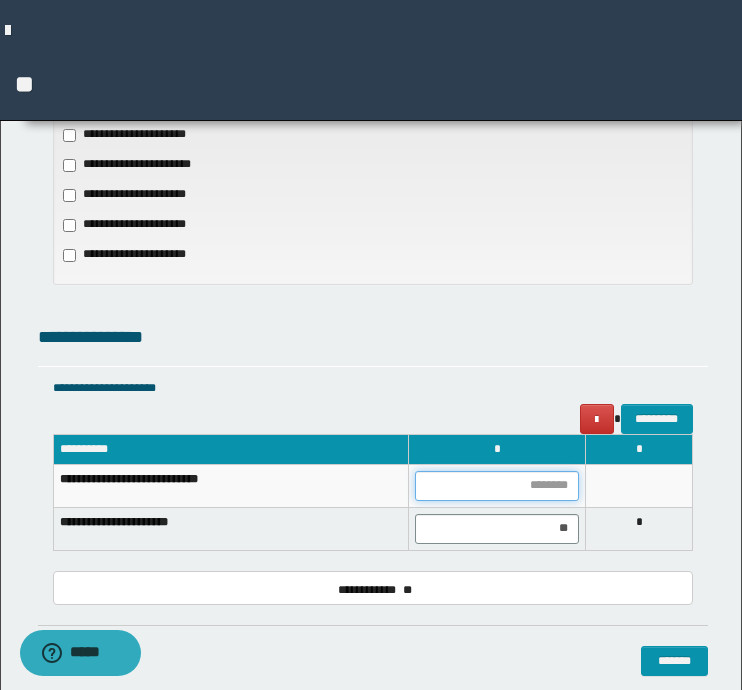type on "*" 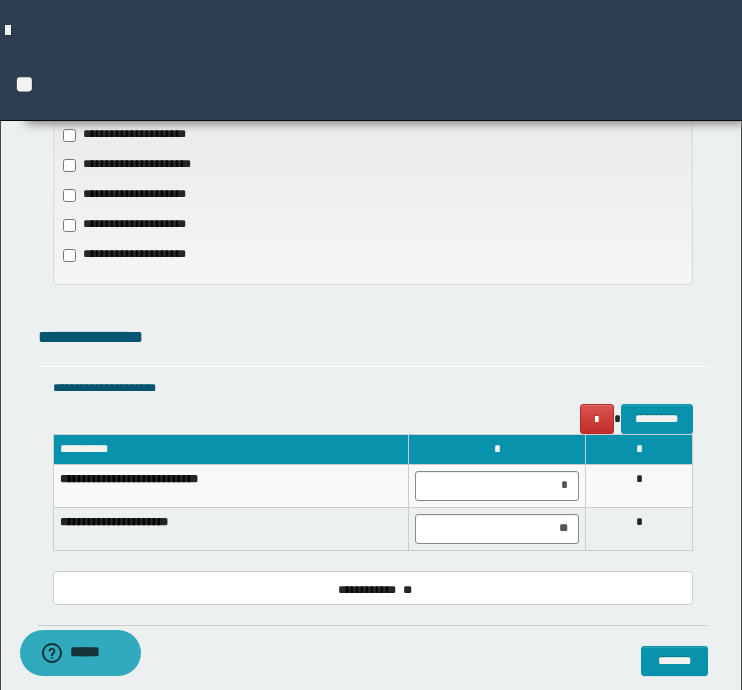 click on "**********" at bounding box center (373, 344) 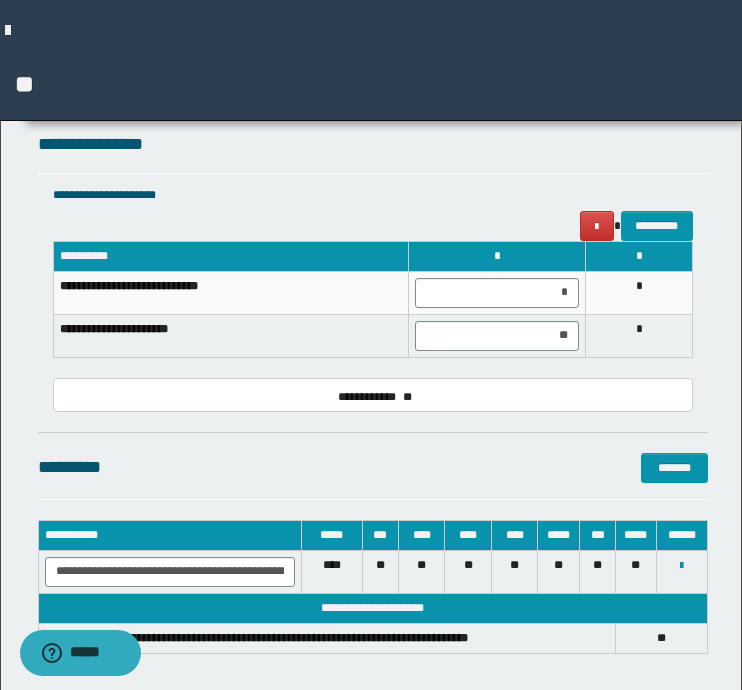 scroll, scrollTop: 1738, scrollLeft: 0, axis: vertical 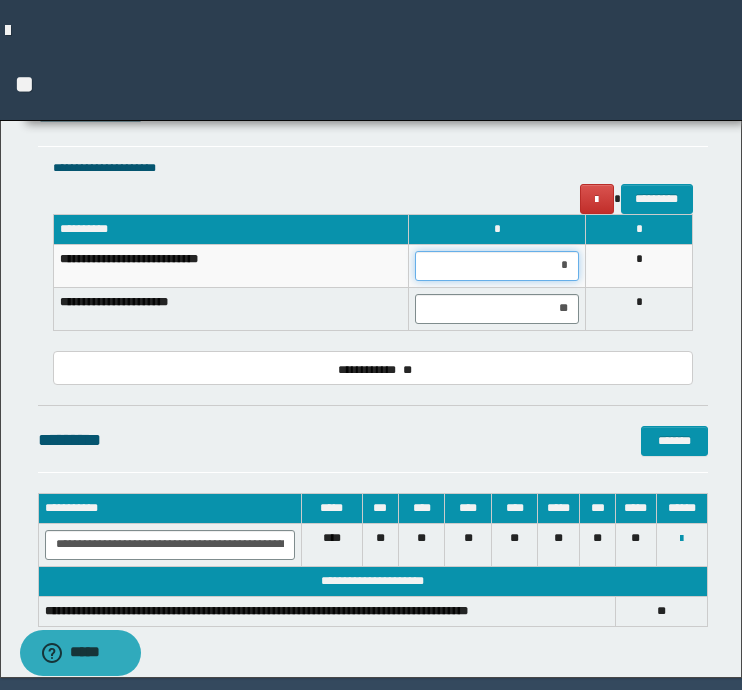 drag, startPoint x: 548, startPoint y: 270, endPoint x: 593, endPoint y: 269, distance: 45.01111 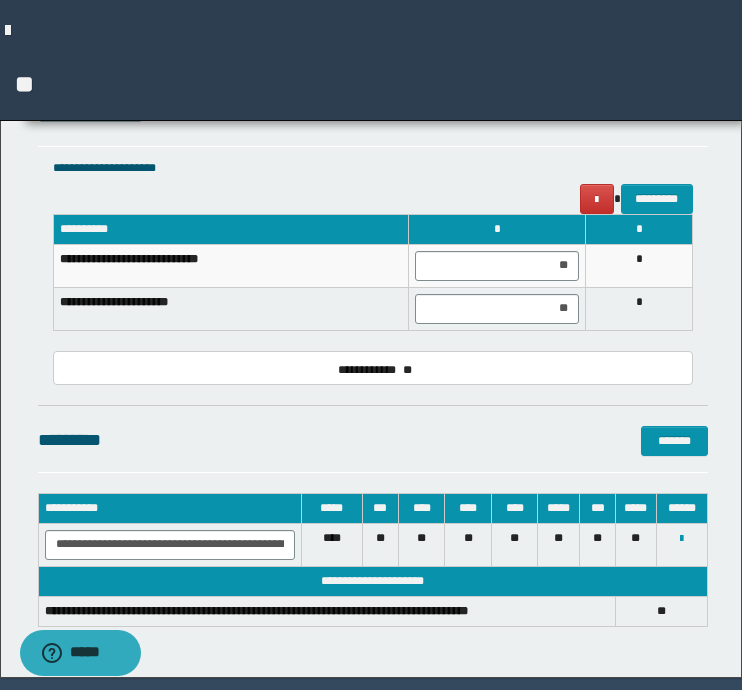 click on "**********" at bounding box center [373, 168] 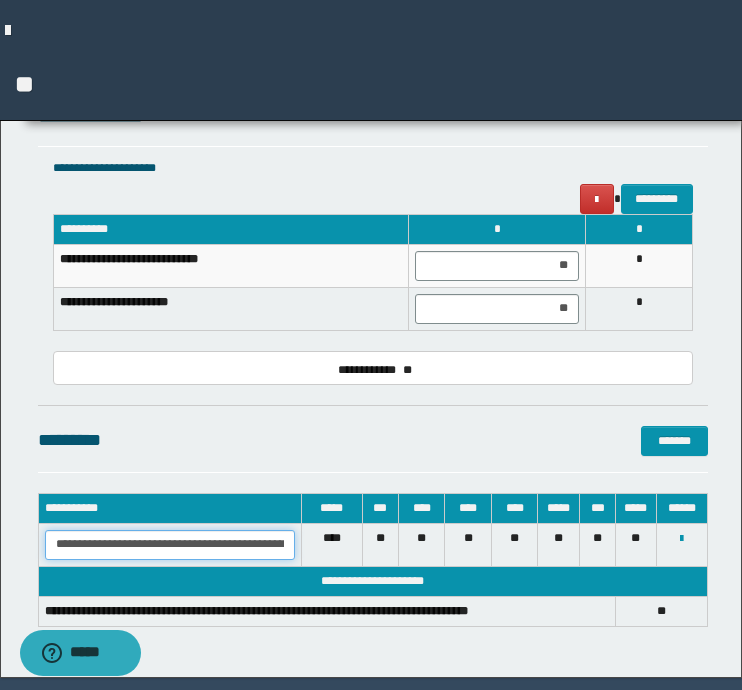 scroll, scrollTop: 0, scrollLeft: 49, axis: horizontal 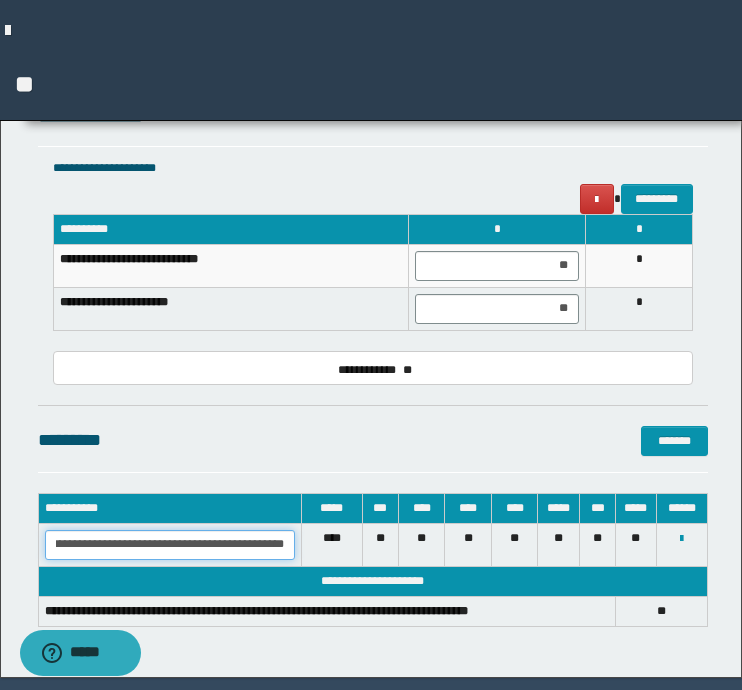drag, startPoint x: 78, startPoint y: 545, endPoint x: 357, endPoint y: 553, distance: 279.1147 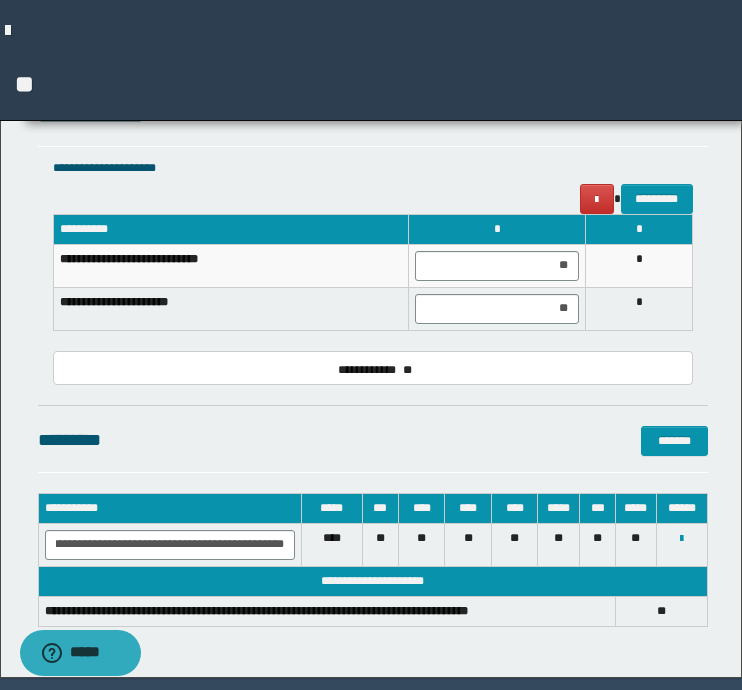 scroll, scrollTop: 0, scrollLeft: 0, axis: both 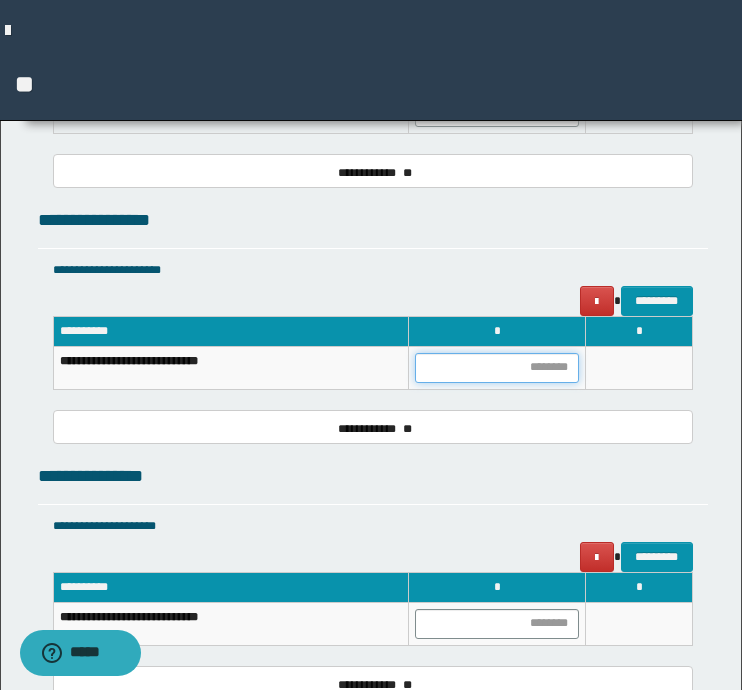 click at bounding box center [497, 368] 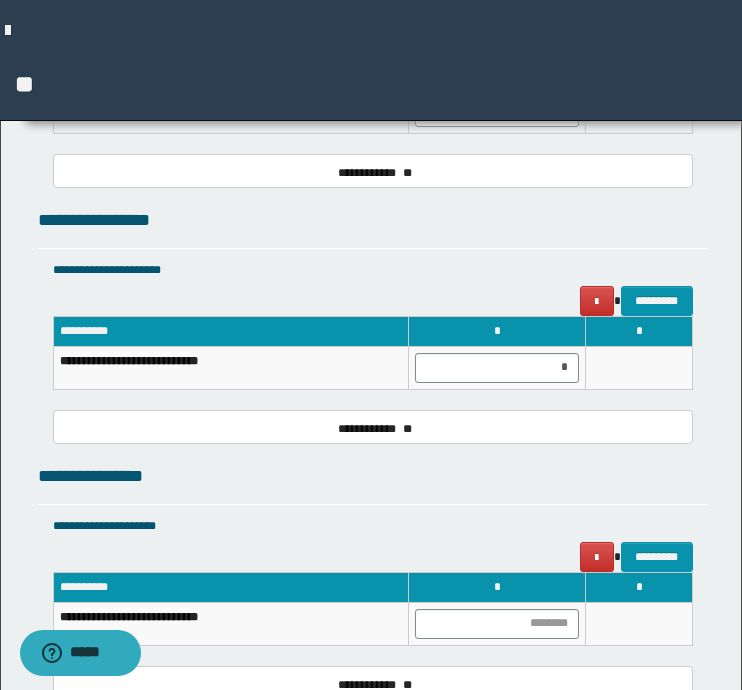 click on "**********" at bounding box center (373, 227) 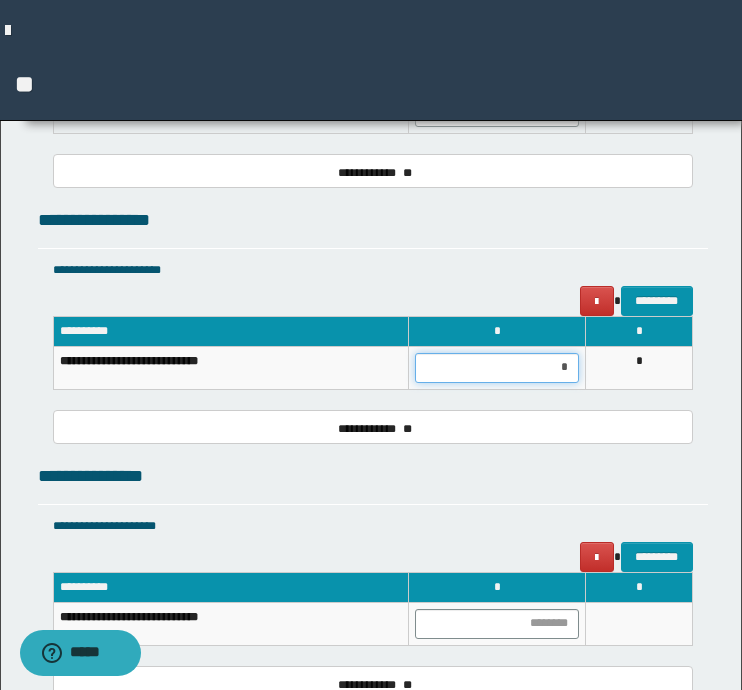 drag, startPoint x: 543, startPoint y: 370, endPoint x: 594, endPoint y: 370, distance: 51 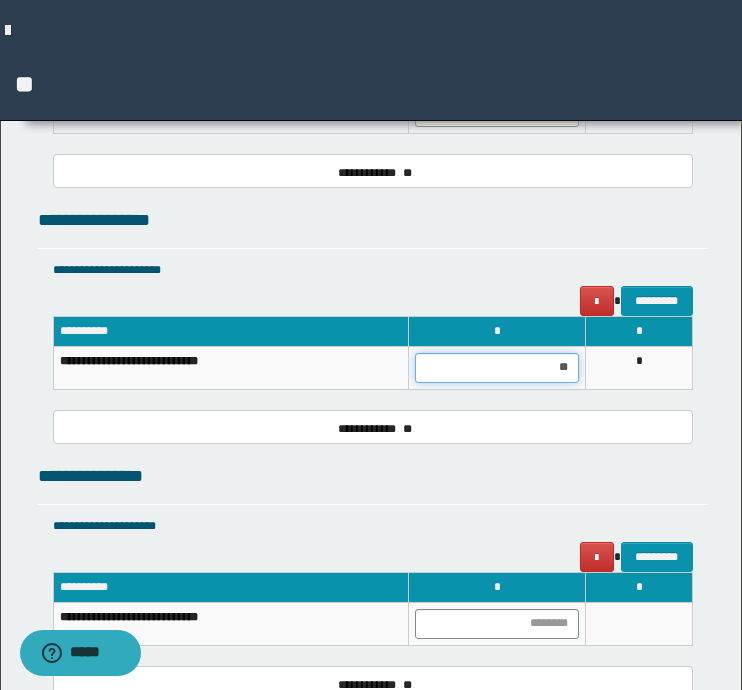 drag, startPoint x: 537, startPoint y: 362, endPoint x: 577, endPoint y: 362, distance: 40 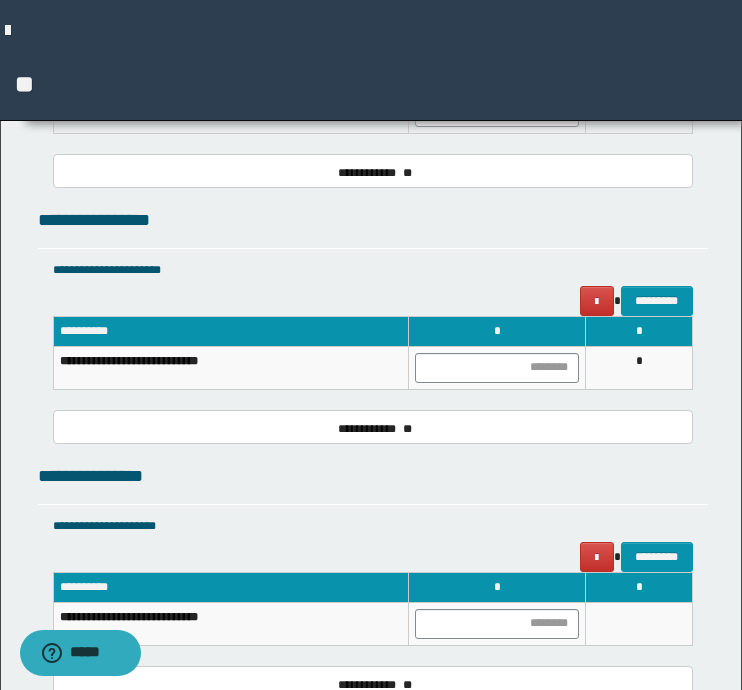 click on "**********" at bounding box center (373, 581) 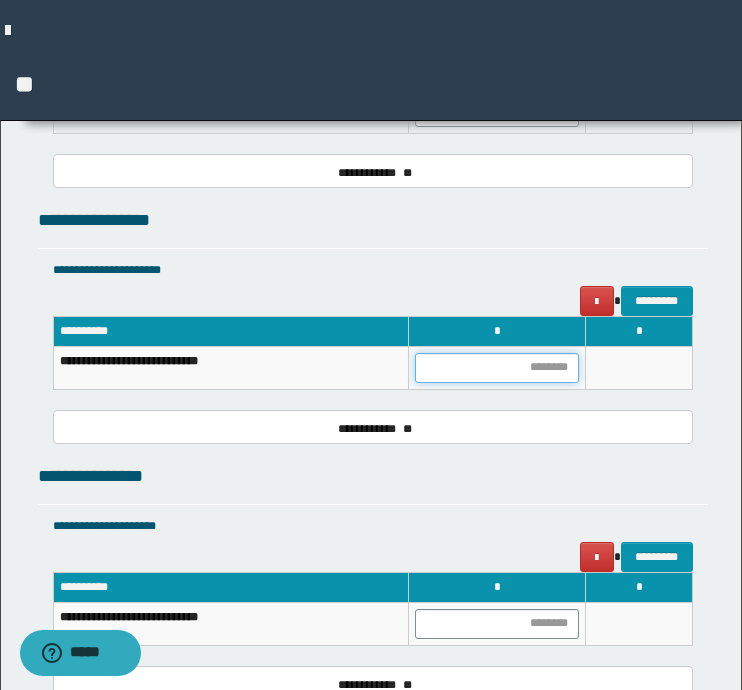 click at bounding box center (497, 368) 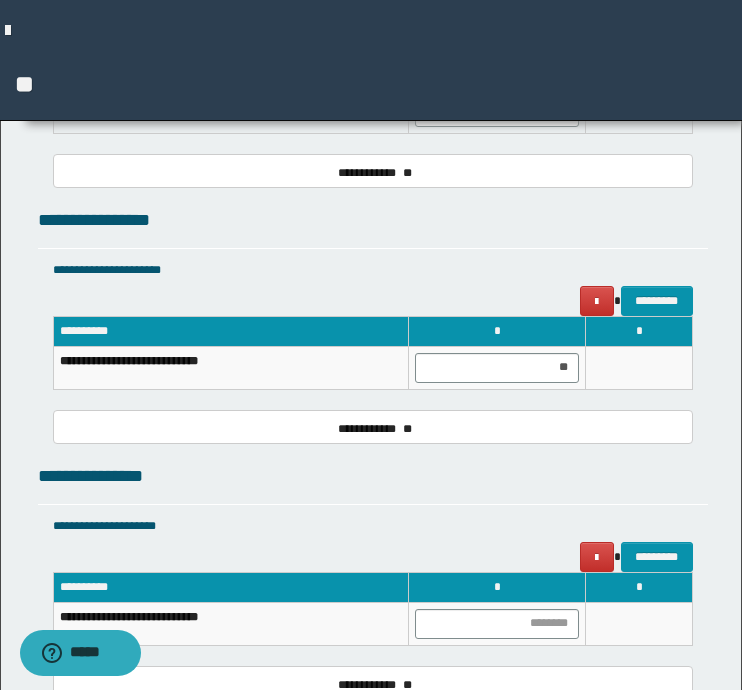 click on "**********" at bounding box center (373, 363) 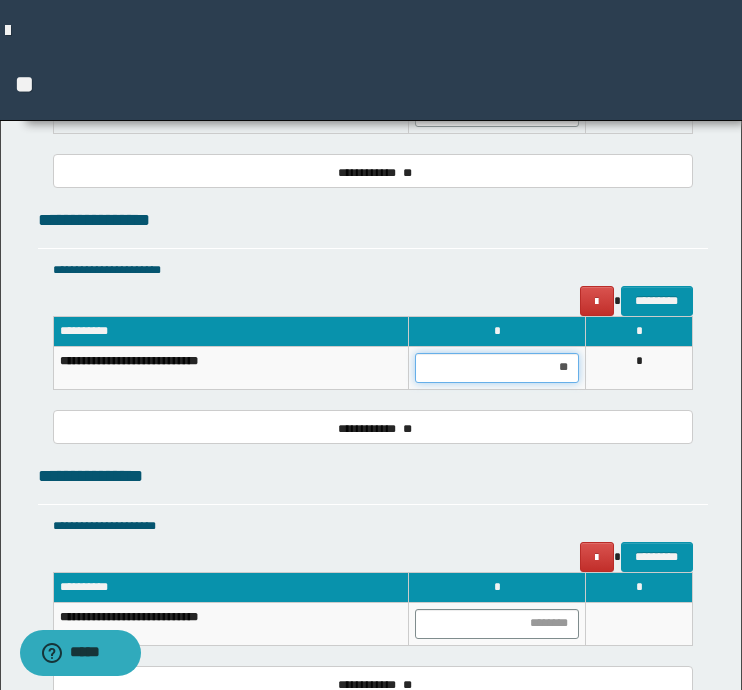 click on "**" at bounding box center [497, 368] 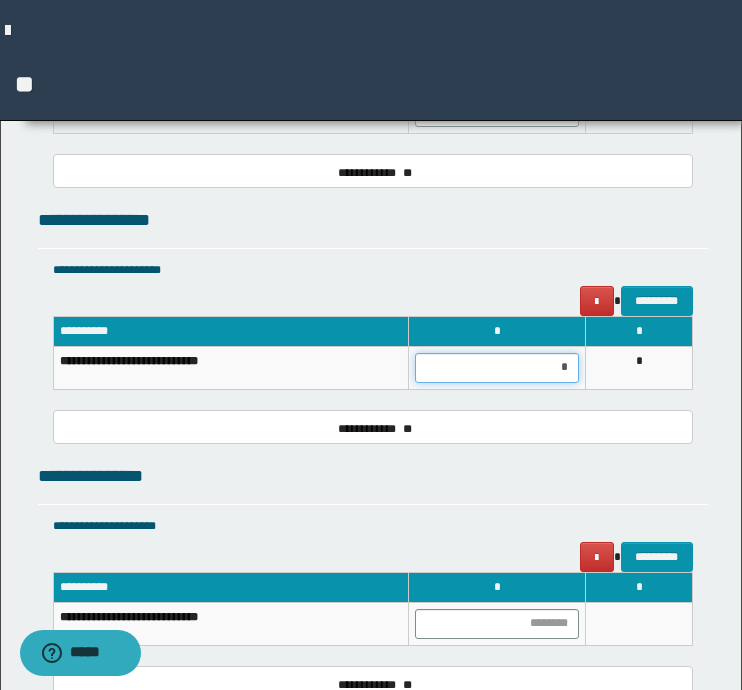 type on "**" 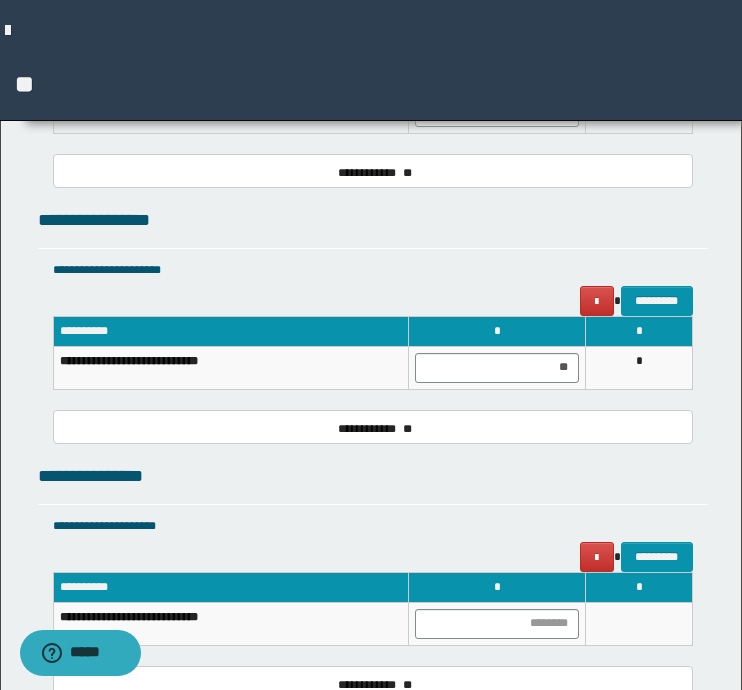 click on "**********" at bounding box center (373, 427) 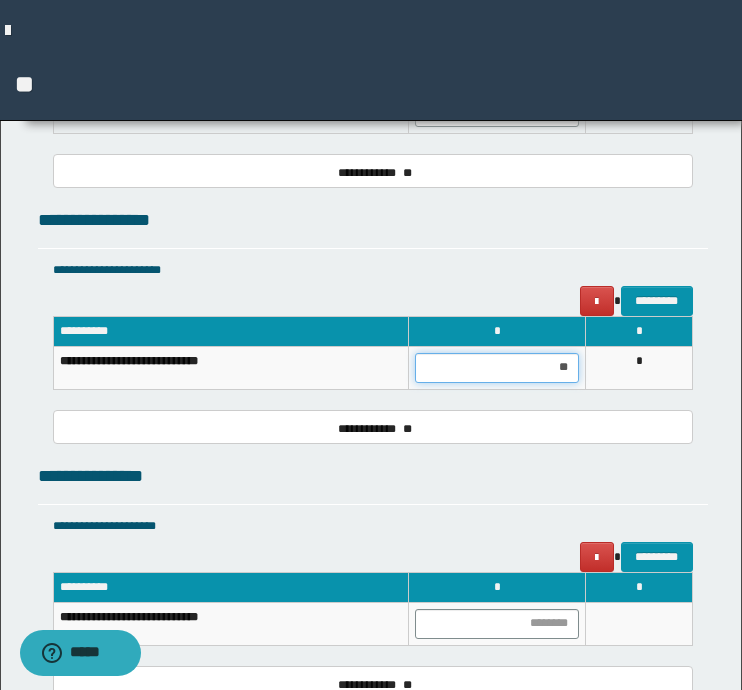 drag, startPoint x: 544, startPoint y: 365, endPoint x: 585, endPoint y: 357, distance: 41.773197 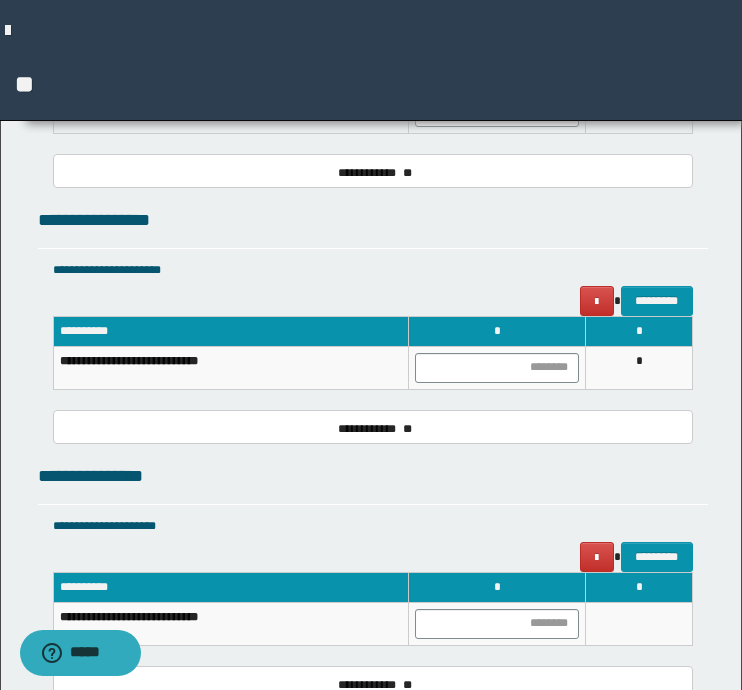click at bounding box center [497, 367] 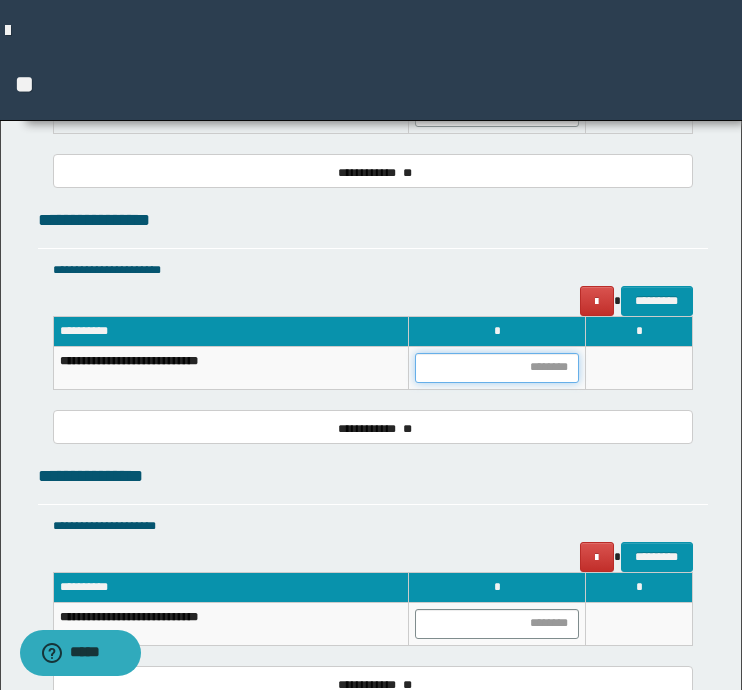 click at bounding box center [497, 368] 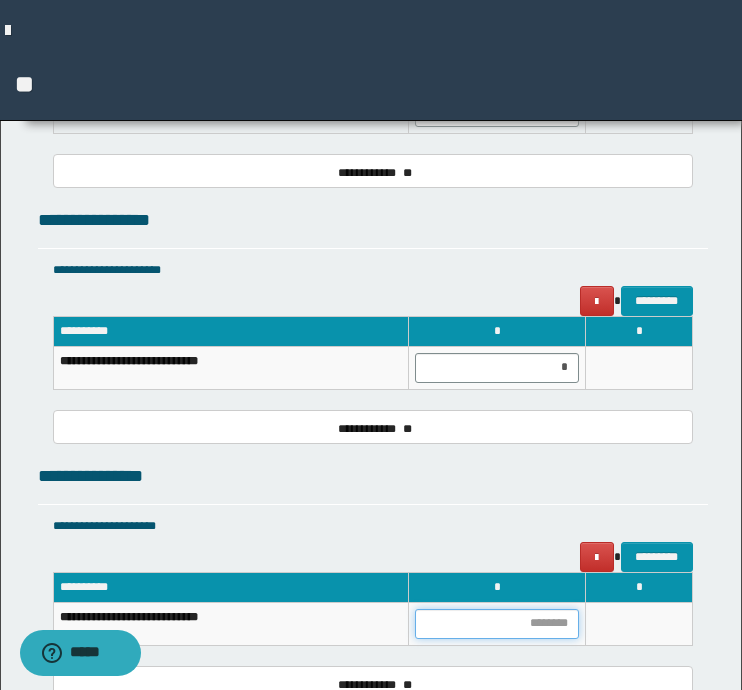 click at bounding box center (497, 624) 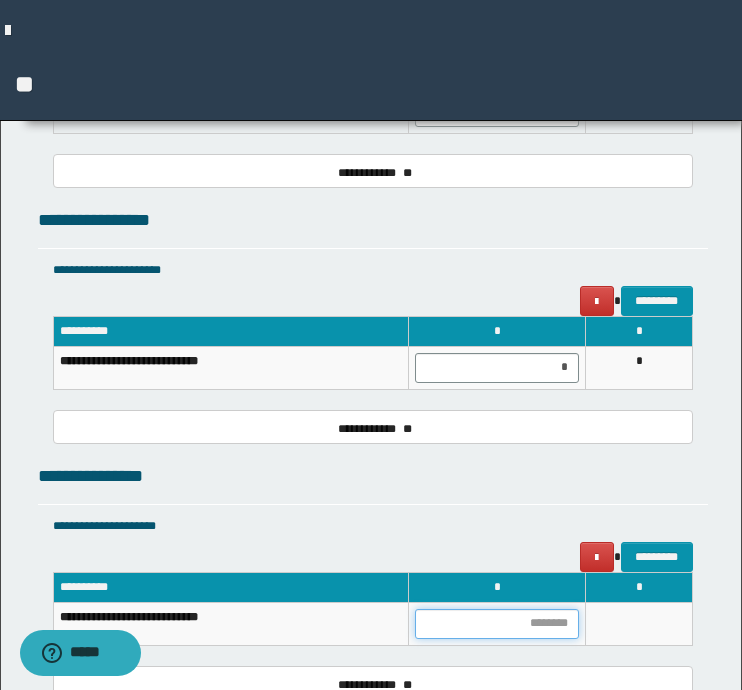 type on "*" 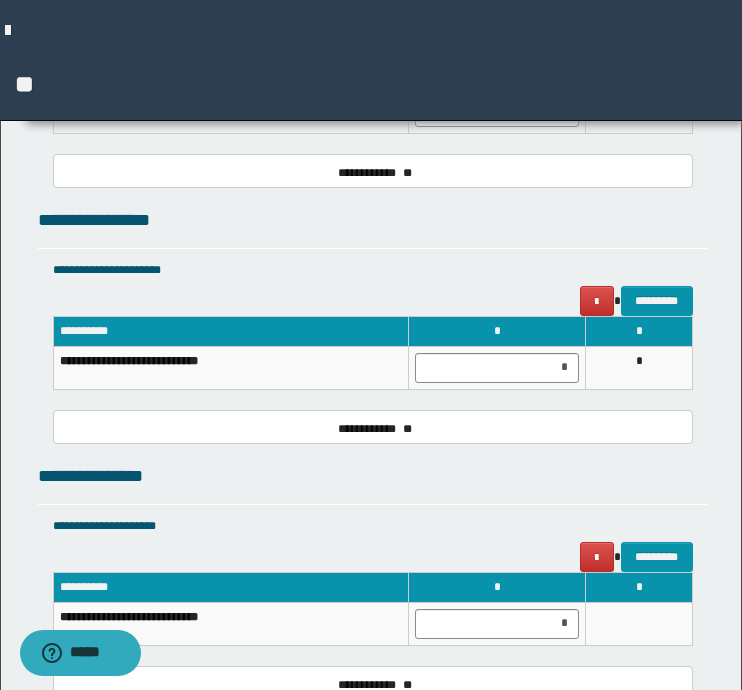 click on "**********" at bounding box center (373, 526) 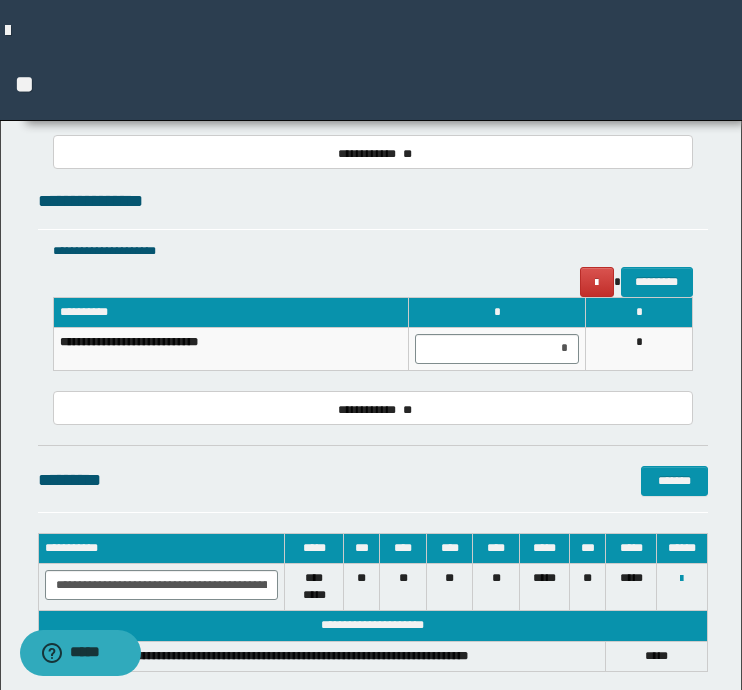 scroll, scrollTop: 2202, scrollLeft: 0, axis: vertical 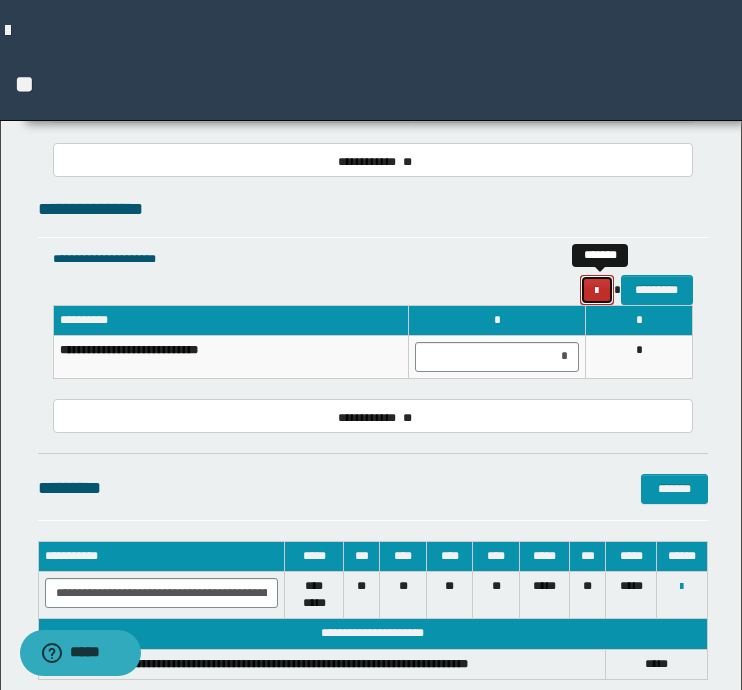 click at bounding box center (596, 291) 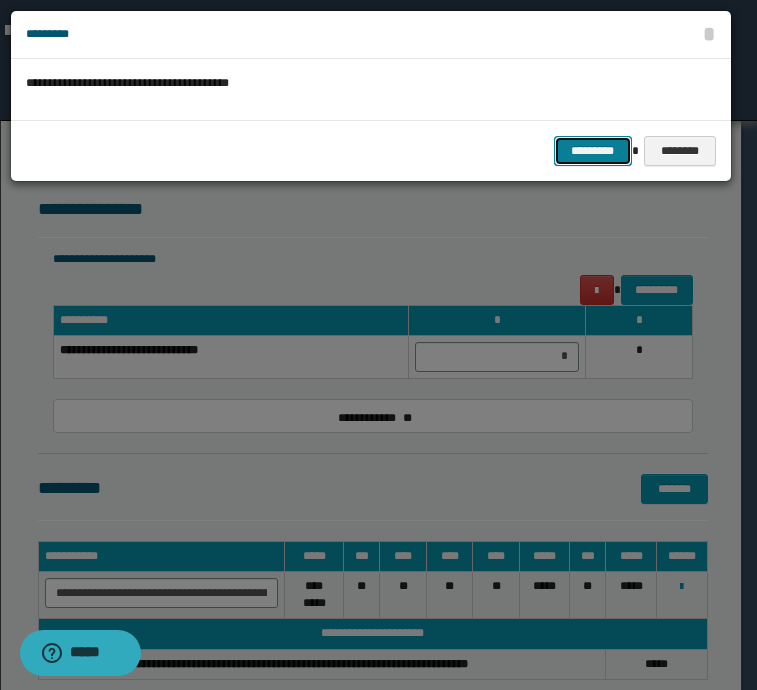 click on "*********" at bounding box center (593, 151) 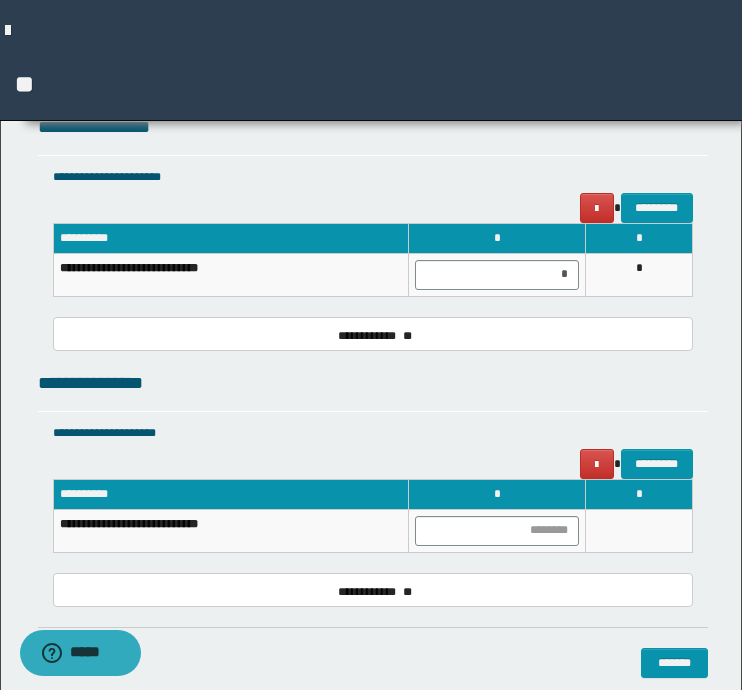 scroll, scrollTop: 1998, scrollLeft: 0, axis: vertical 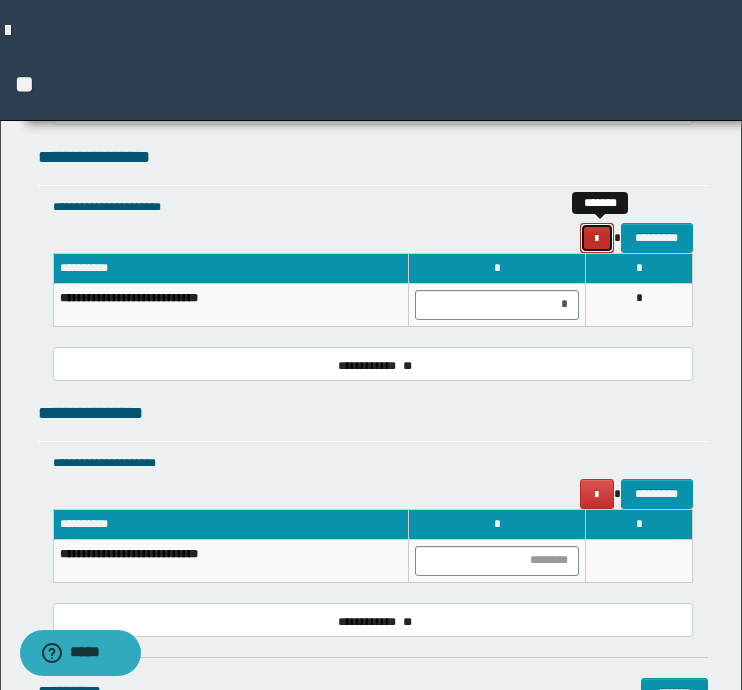 click at bounding box center (596, 239) 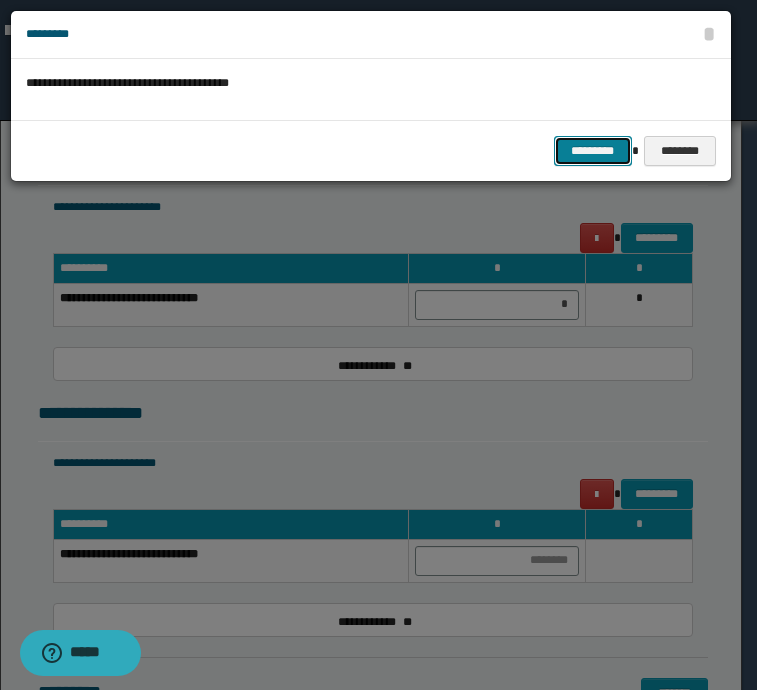 click on "*********" at bounding box center [593, 151] 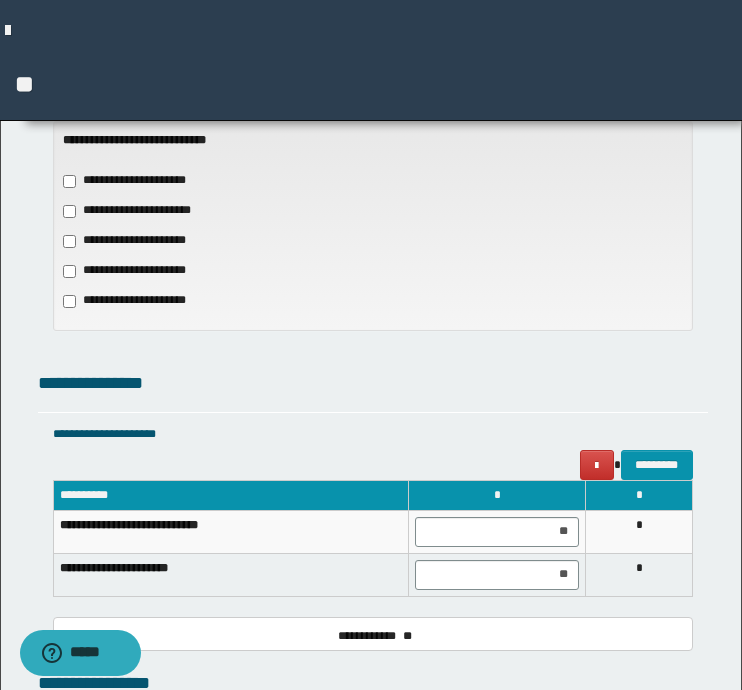 scroll, scrollTop: 1387, scrollLeft: 0, axis: vertical 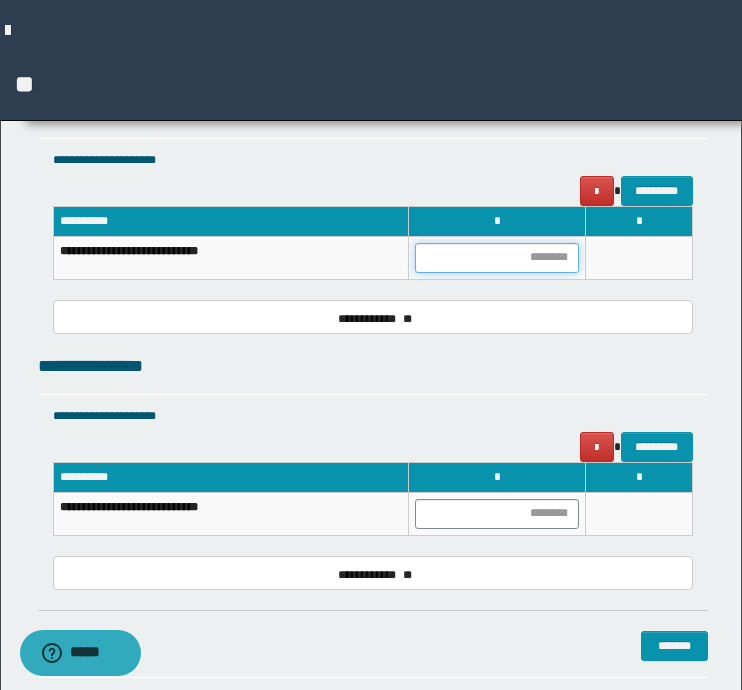 click at bounding box center [497, 258] 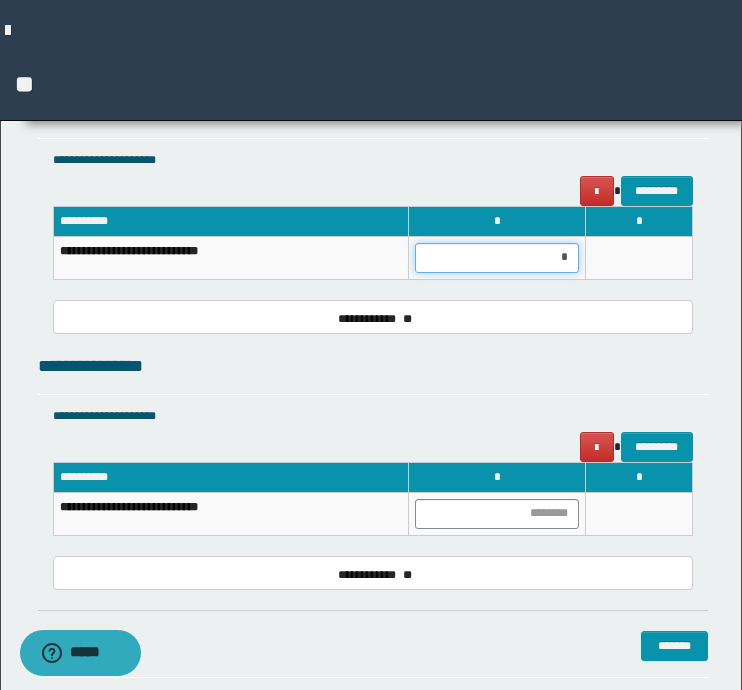 type on "**" 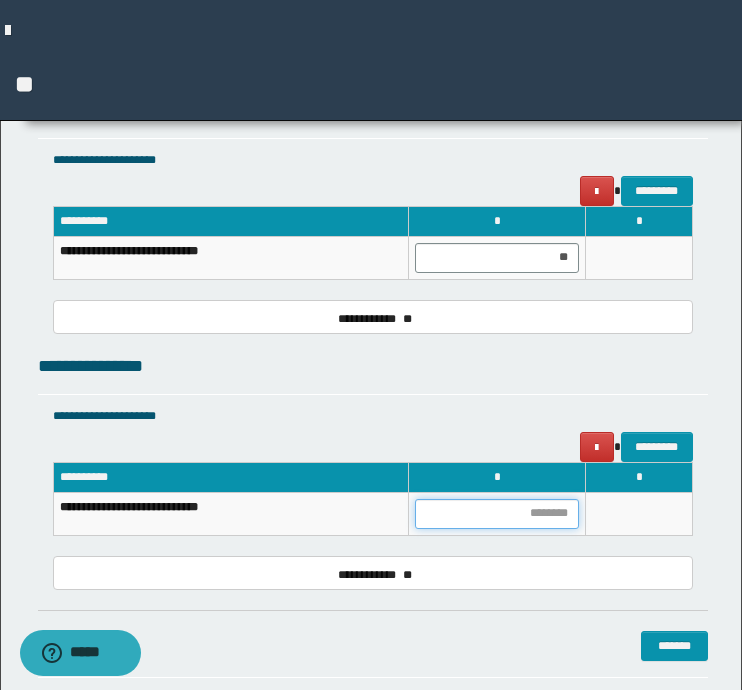 click at bounding box center [497, 514] 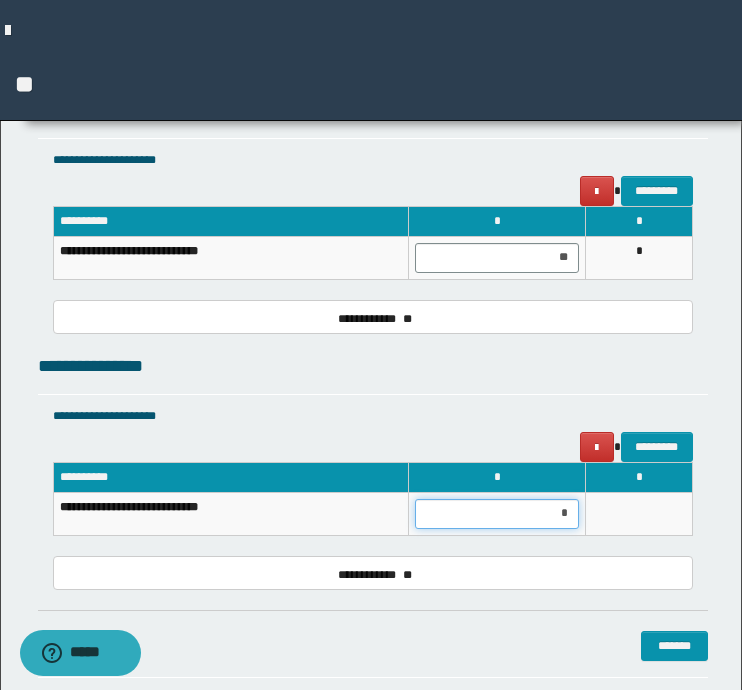 type on "**" 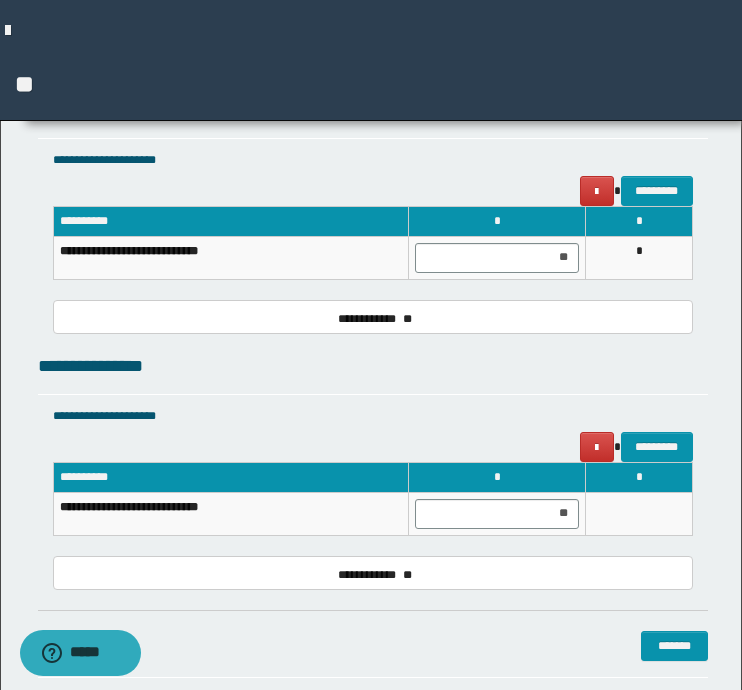 click on "**********" at bounding box center (373, 366) 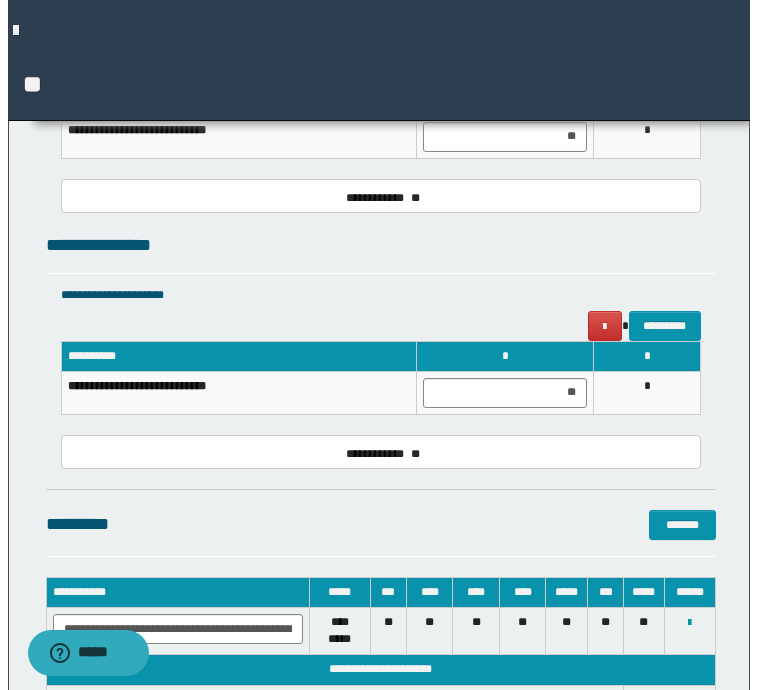 scroll, scrollTop: 2320, scrollLeft: 0, axis: vertical 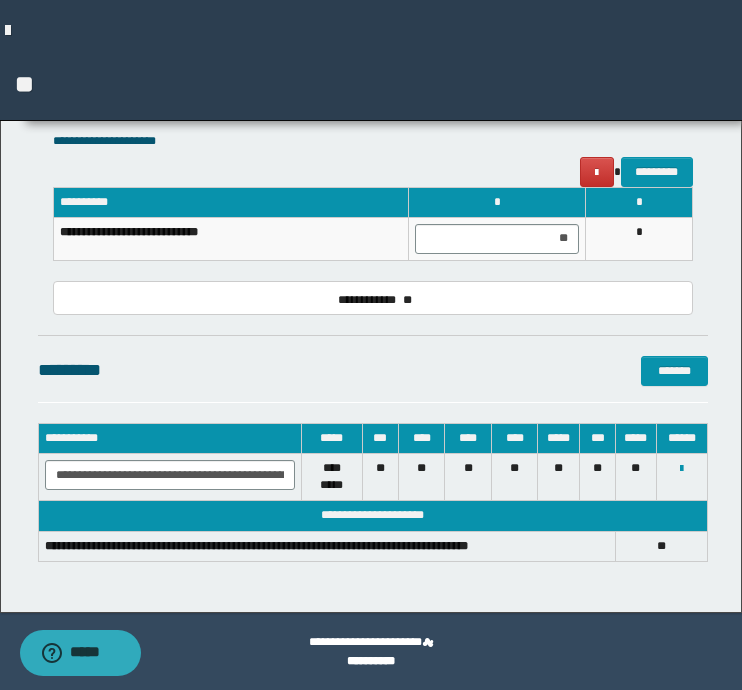 click on "*" at bounding box center (639, 202) 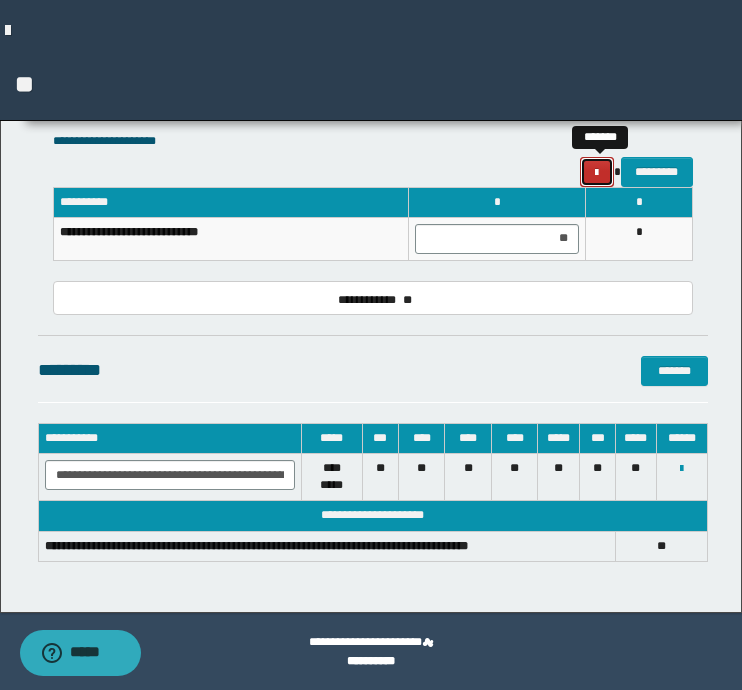 click at bounding box center [596, 173] 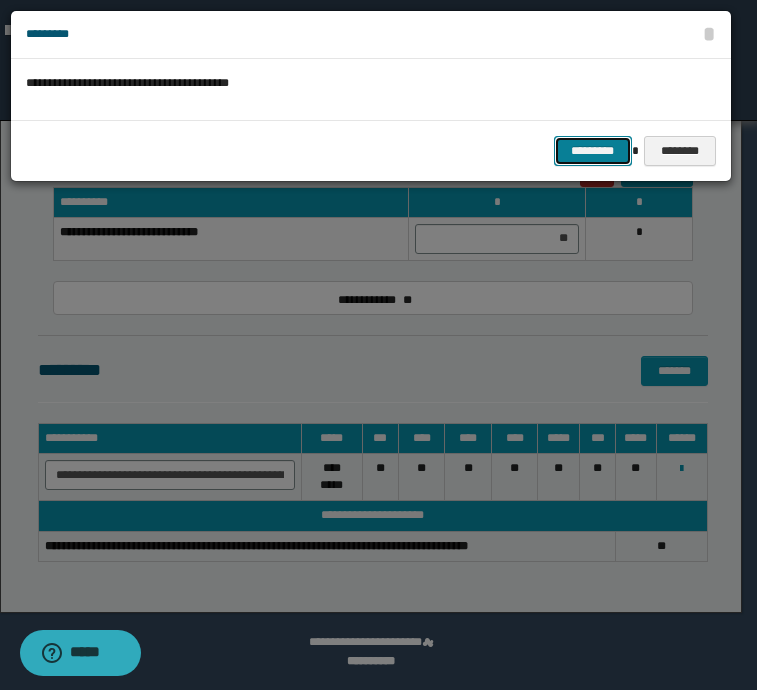 click on "*********" at bounding box center [593, 151] 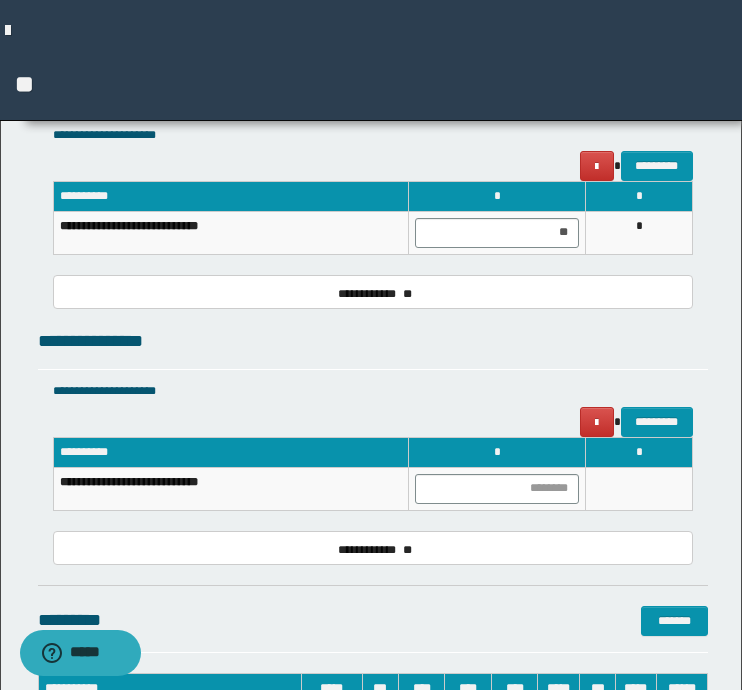 scroll, scrollTop: 2071, scrollLeft: 0, axis: vertical 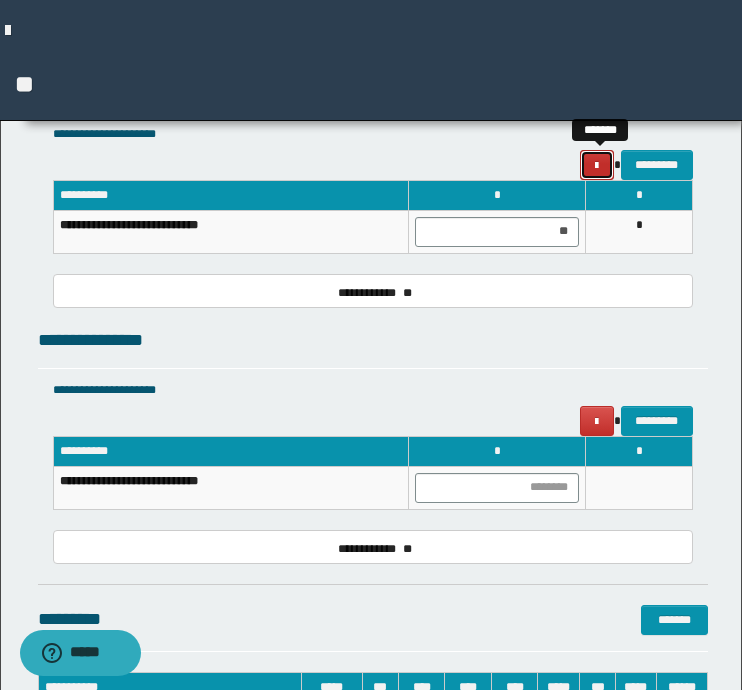 click at bounding box center [596, 166] 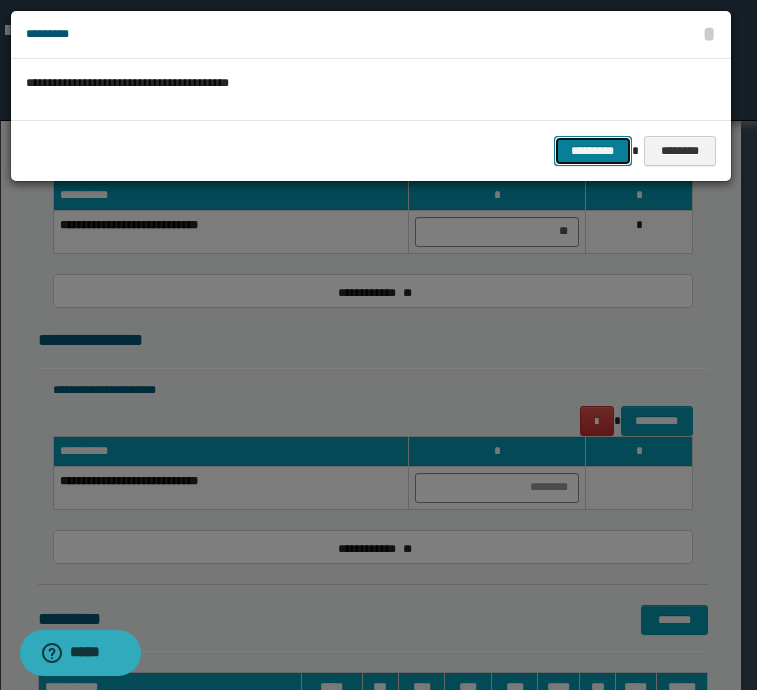 click on "*********" at bounding box center (593, 151) 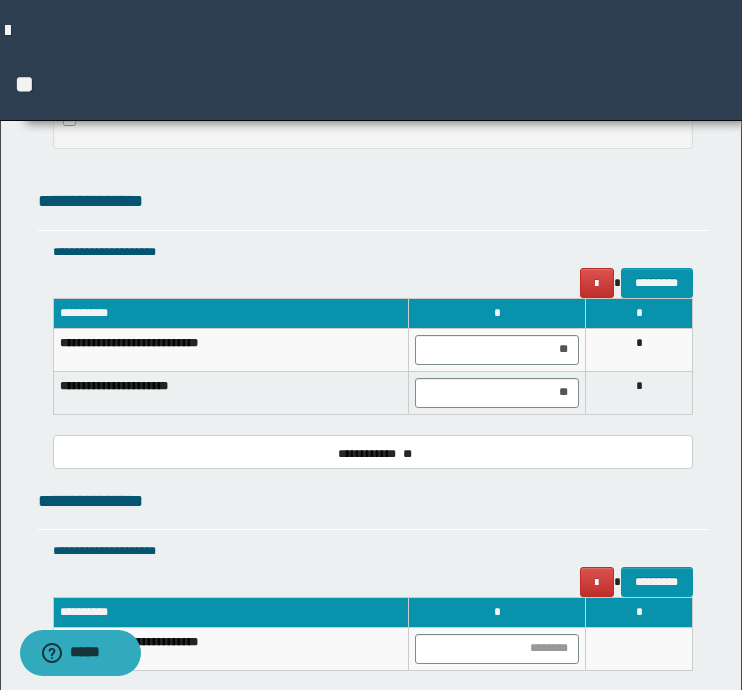 scroll, scrollTop: 1620, scrollLeft: 0, axis: vertical 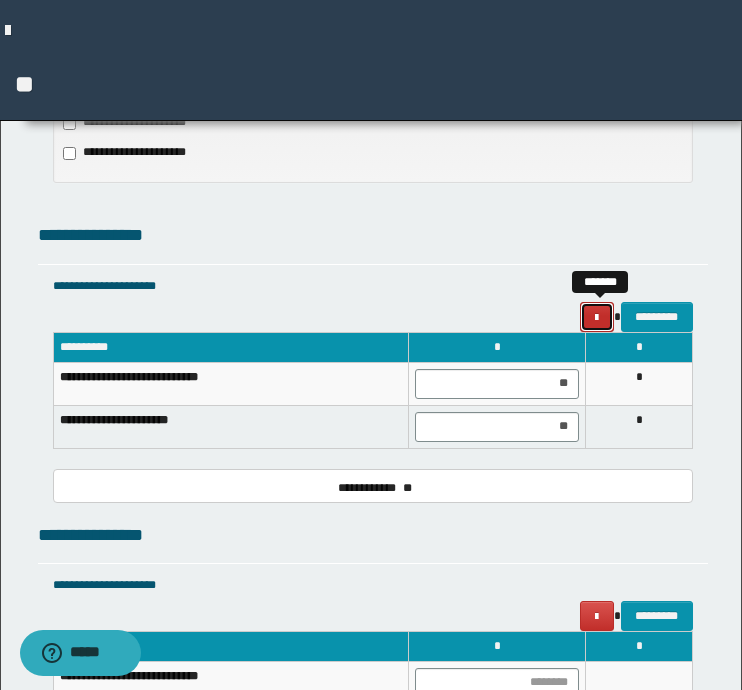 click at bounding box center [597, 317] 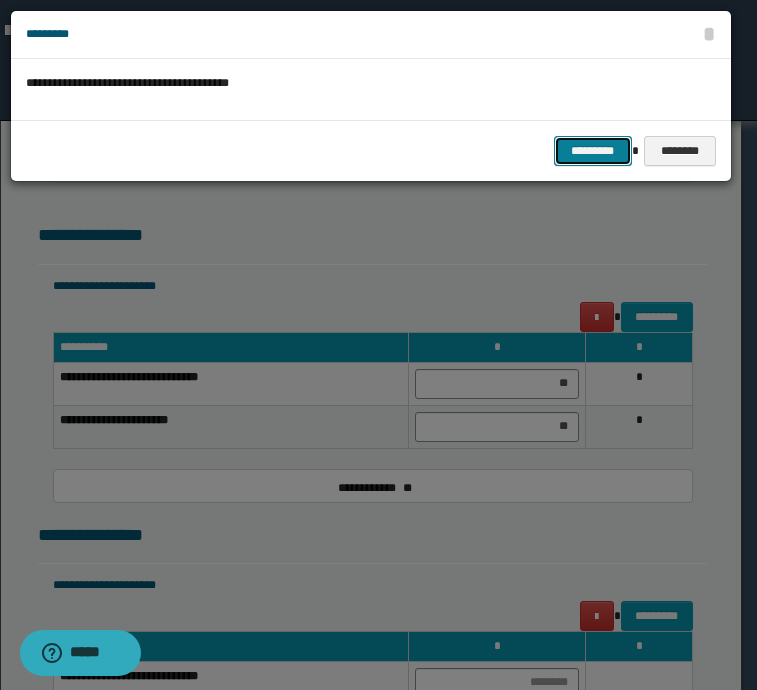 click on "*********" at bounding box center [593, 151] 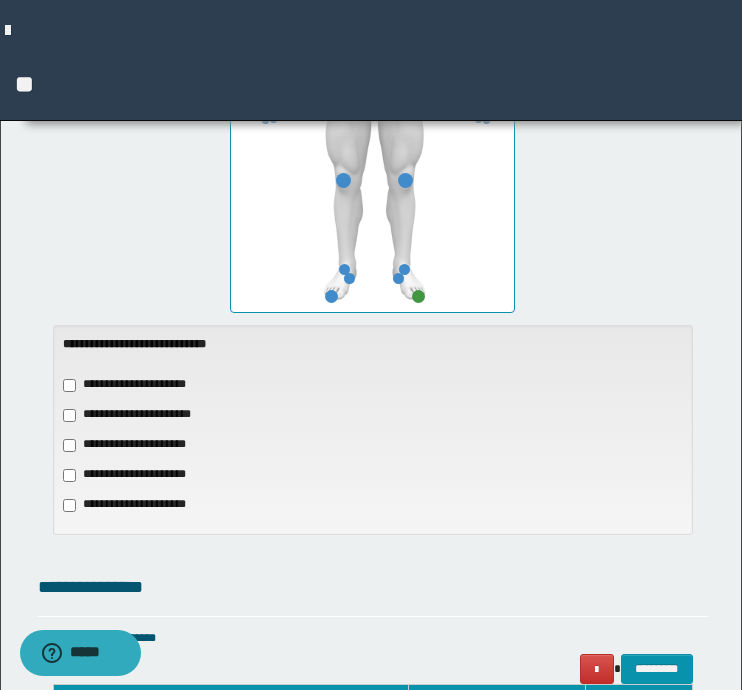 scroll, scrollTop: 1266, scrollLeft: 0, axis: vertical 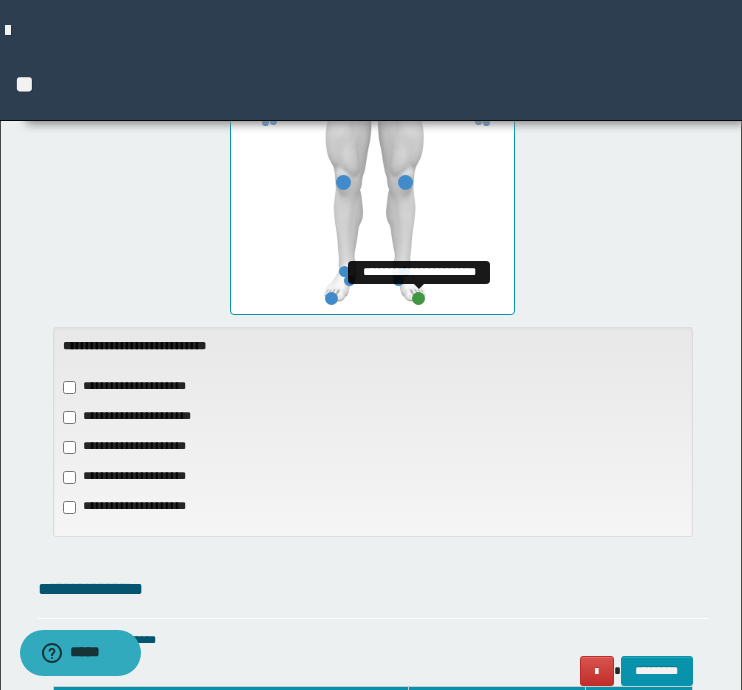 click at bounding box center [418, 298] 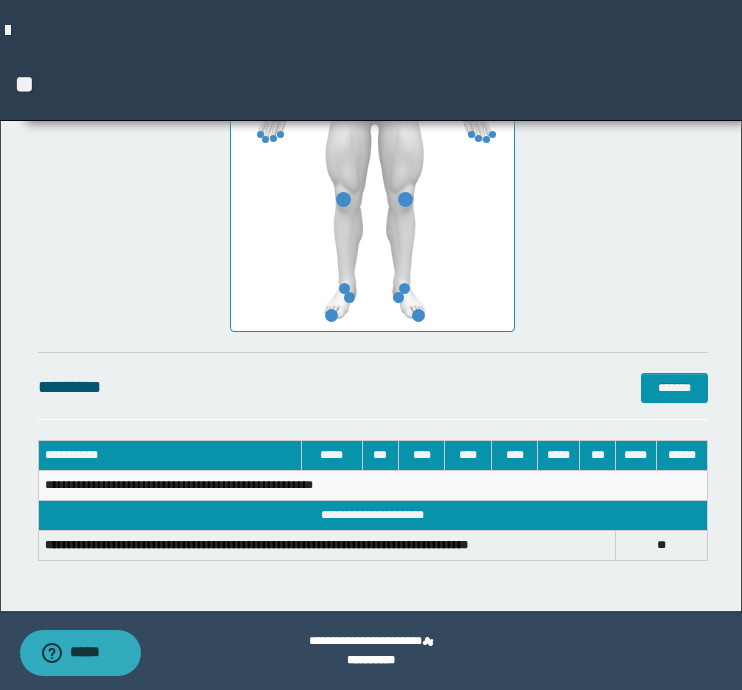 scroll, scrollTop: 1249, scrollLeft: 0, axis: vertical 